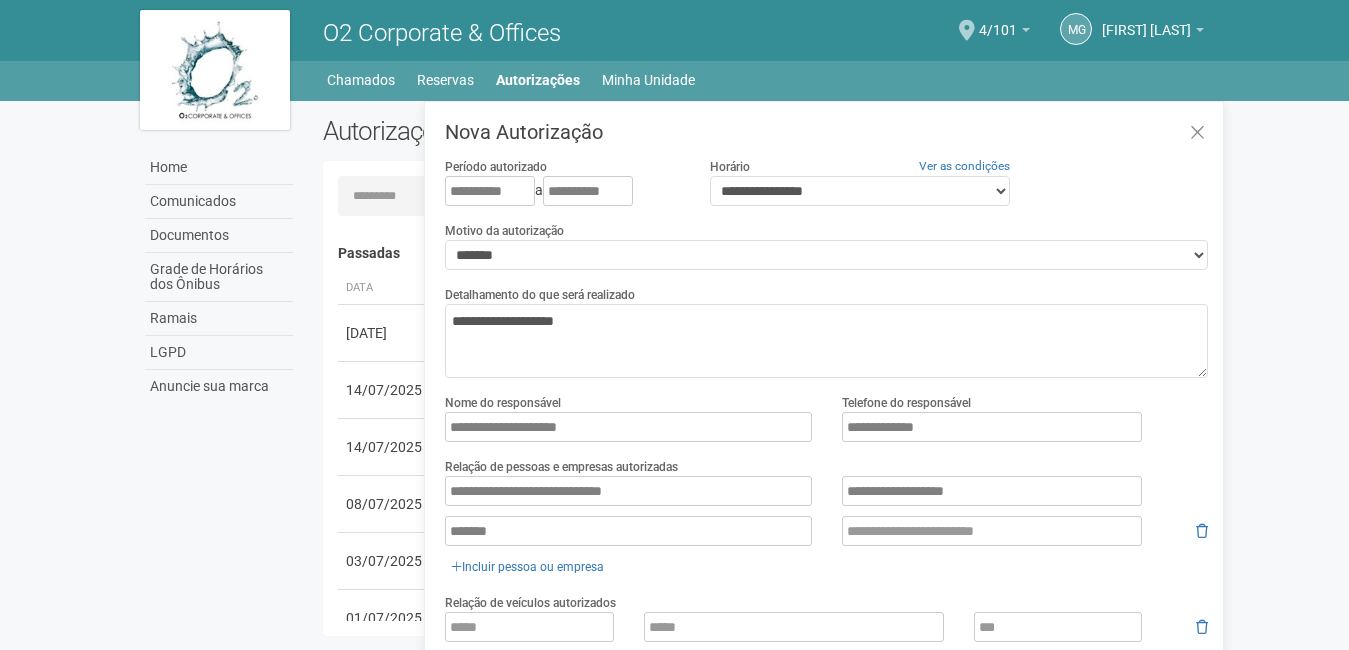 scroll, scrollTop: 31, scrollLeft: 0, axis: vertical 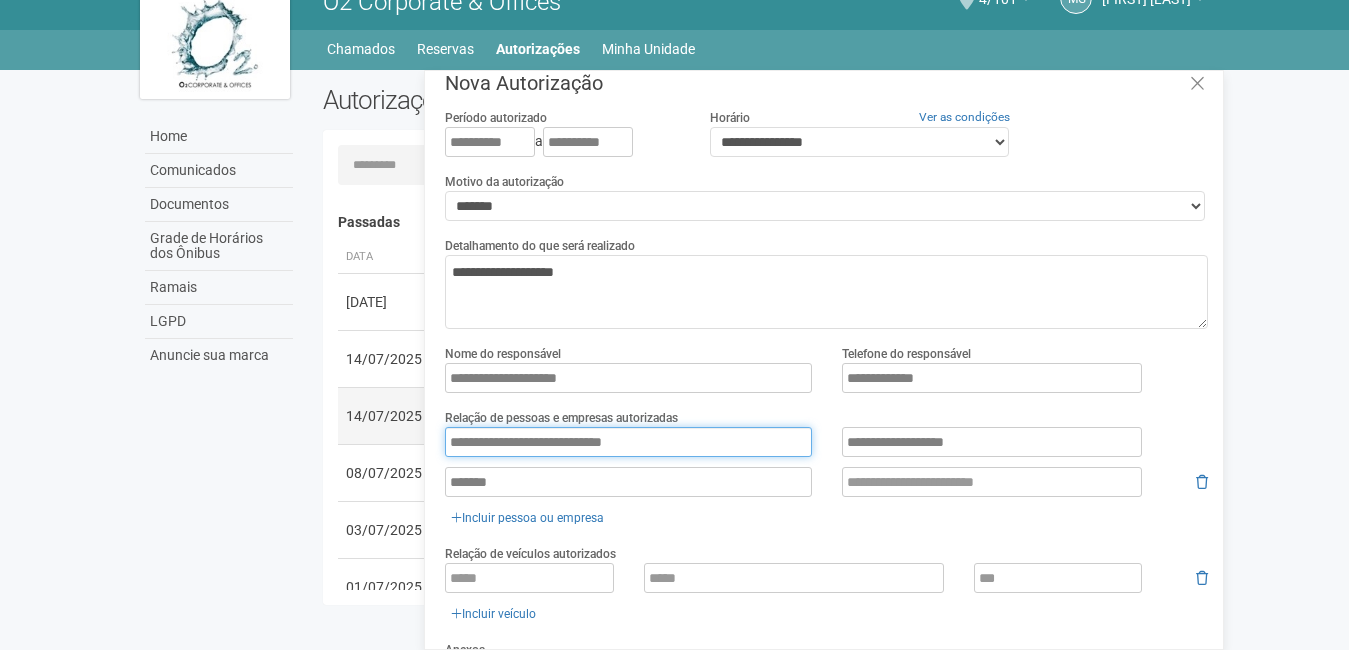 click on "Carregando...
Nenhuma autorização foi solicitada
Passadas
Data
Descrição
Status
[DATE]
Visita" at bounding box center [766, 367] 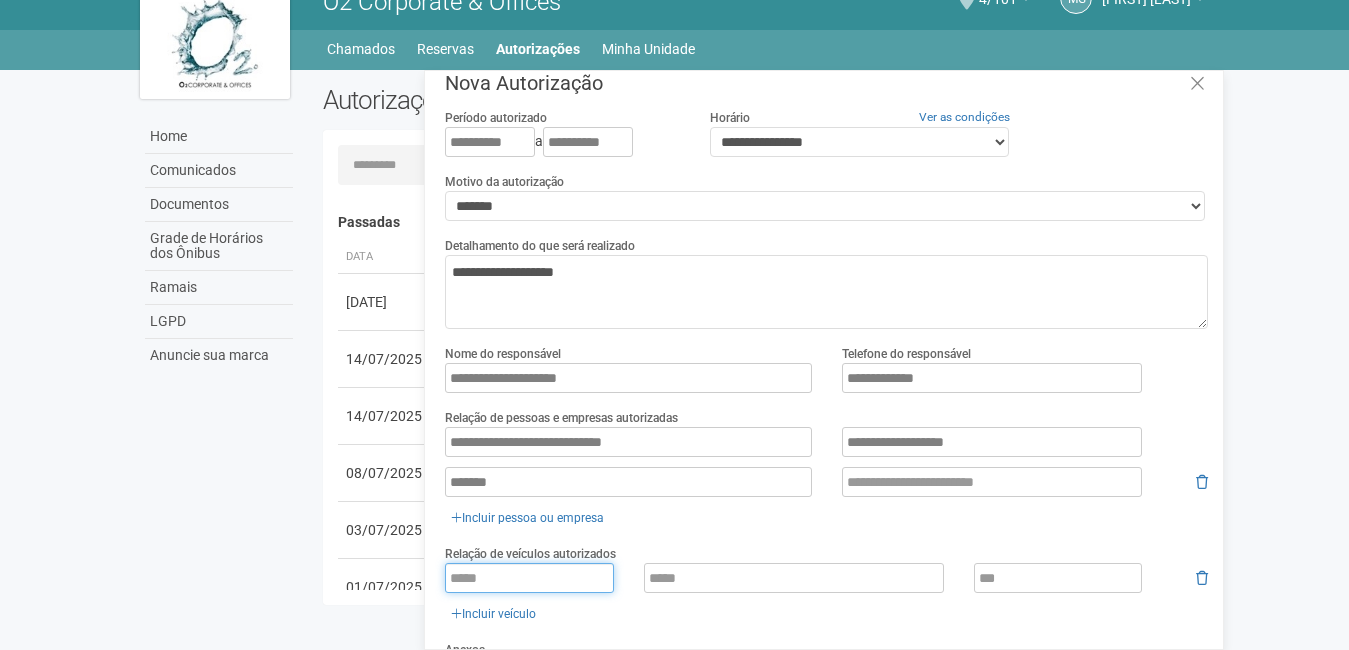 click at bounding box center (529, 578) 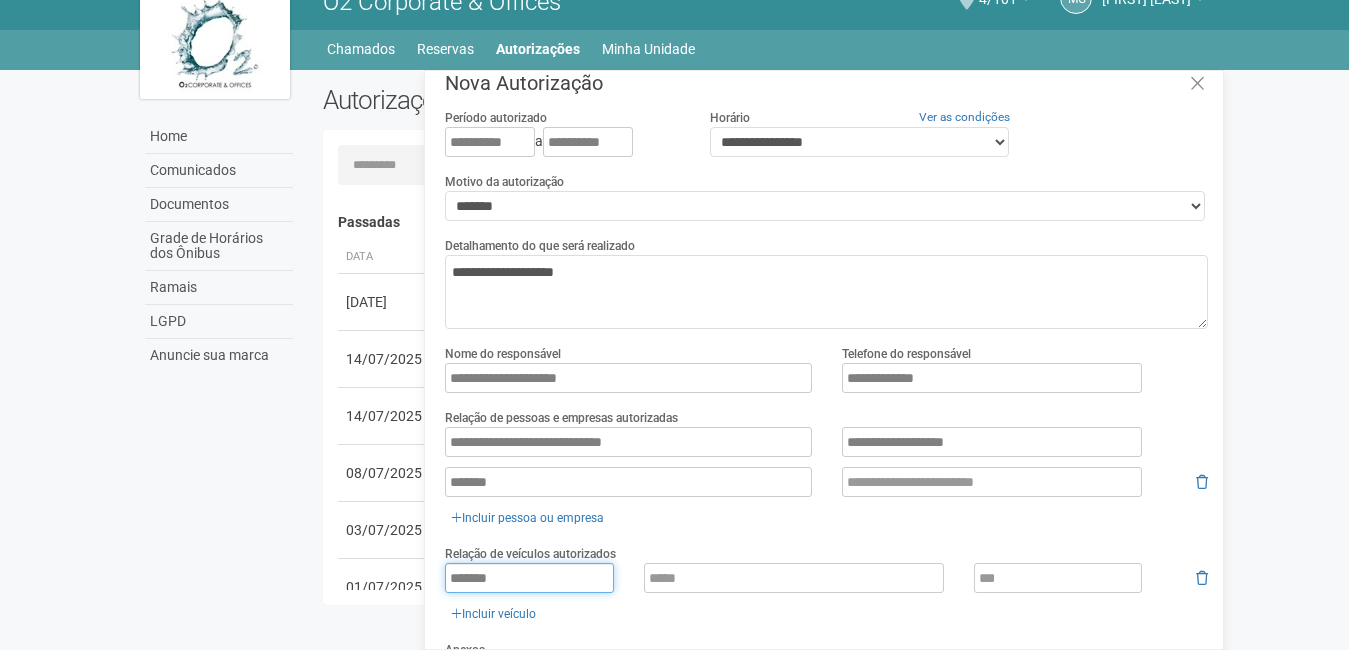 drag, startPoint x: 512, startPoint y: 569, endPoint x: 426, endPoint y: 568, distance: 86.00581 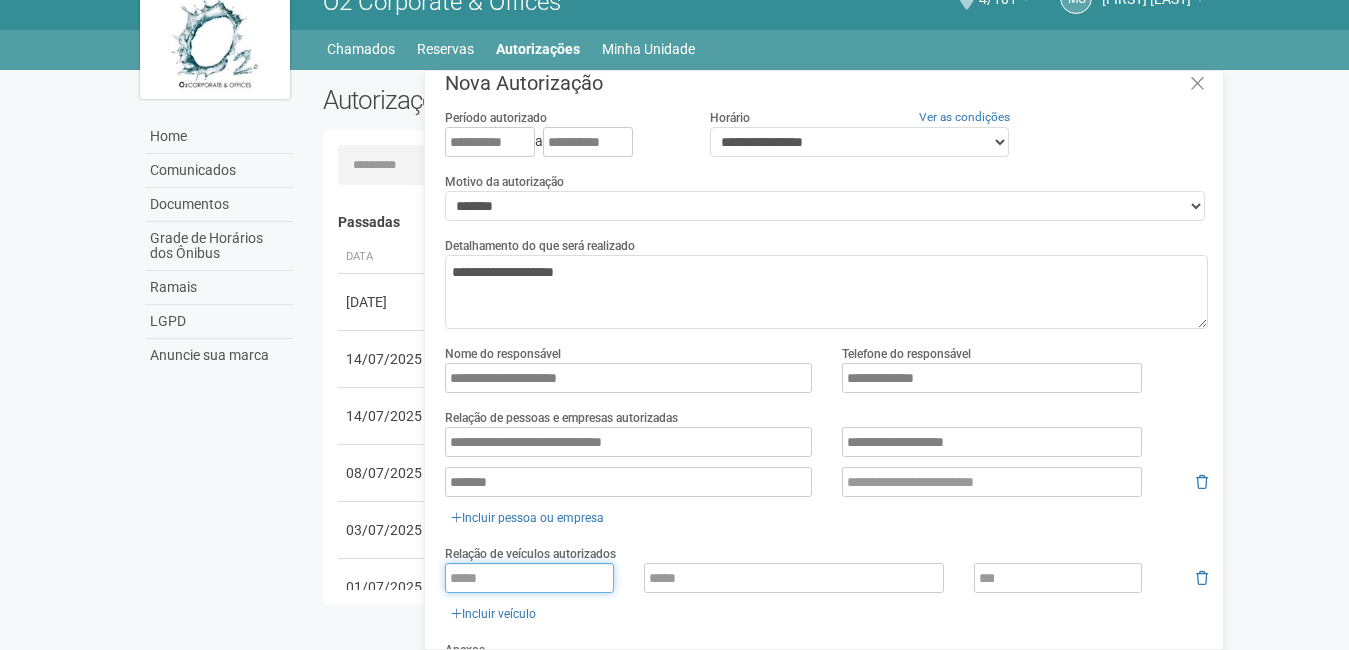paste on "*******" 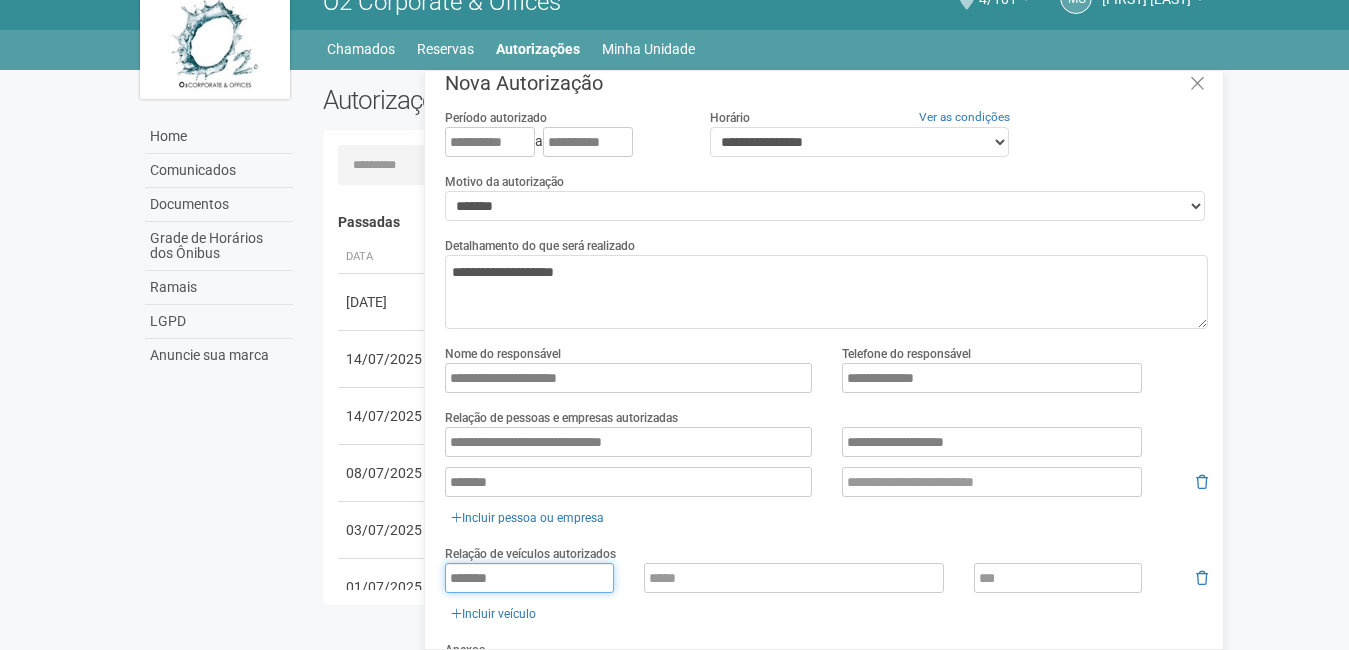 type on "*******" 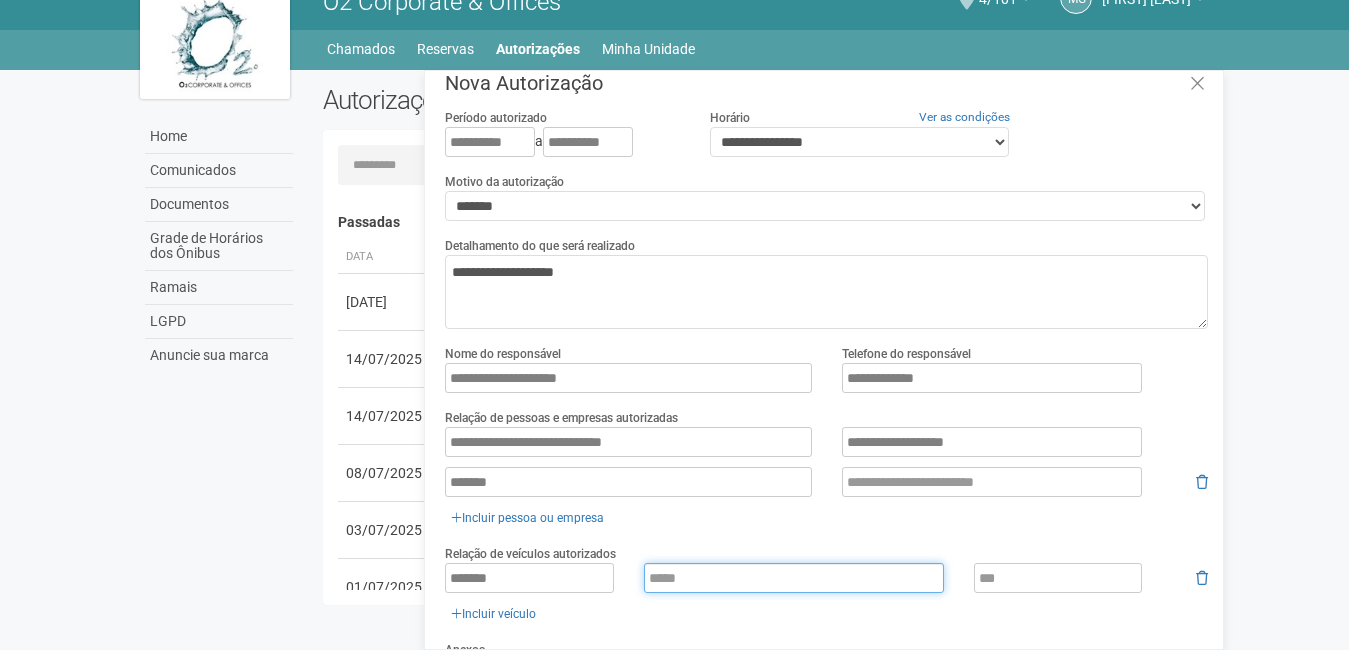 drag, startPoint x: 686, startPoint y: 570, endPoint x: 718, endPoint y: 570, distance: 32 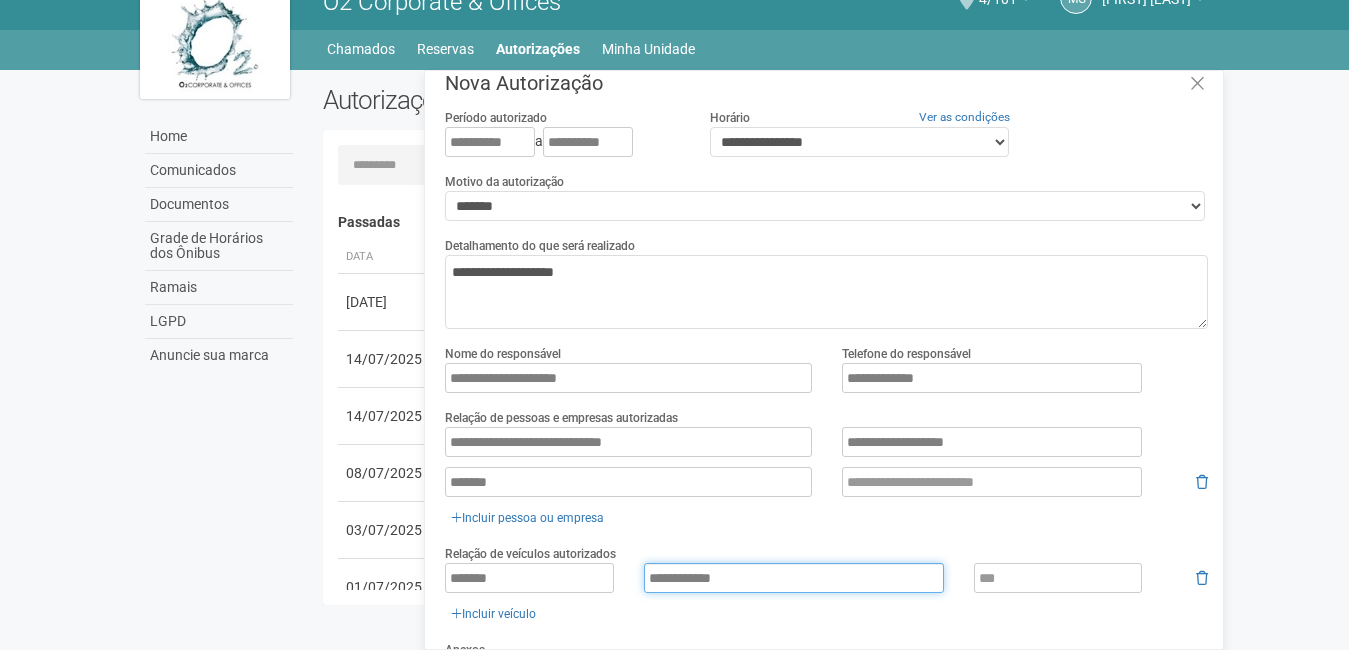 type on "**********" 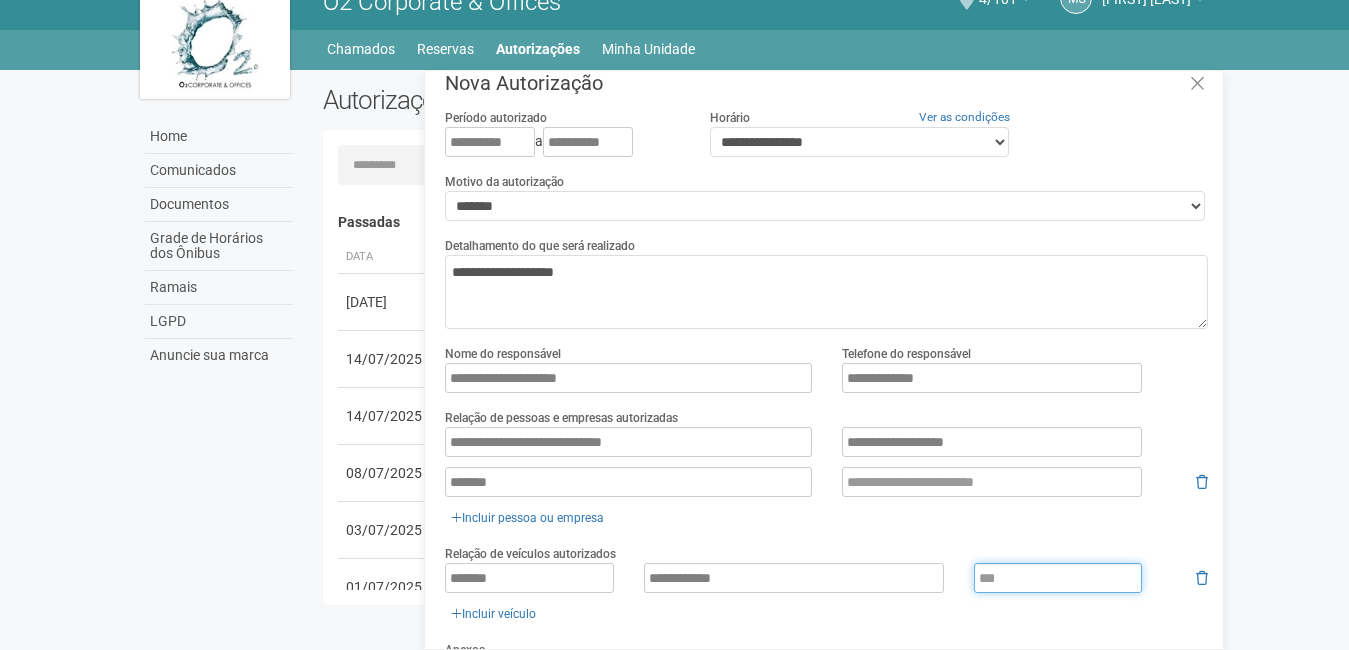 drag, startPoint x: 1065, startPoint y: 565, endPoint x: 1051, endPoint y: 589, distance: 27.784887 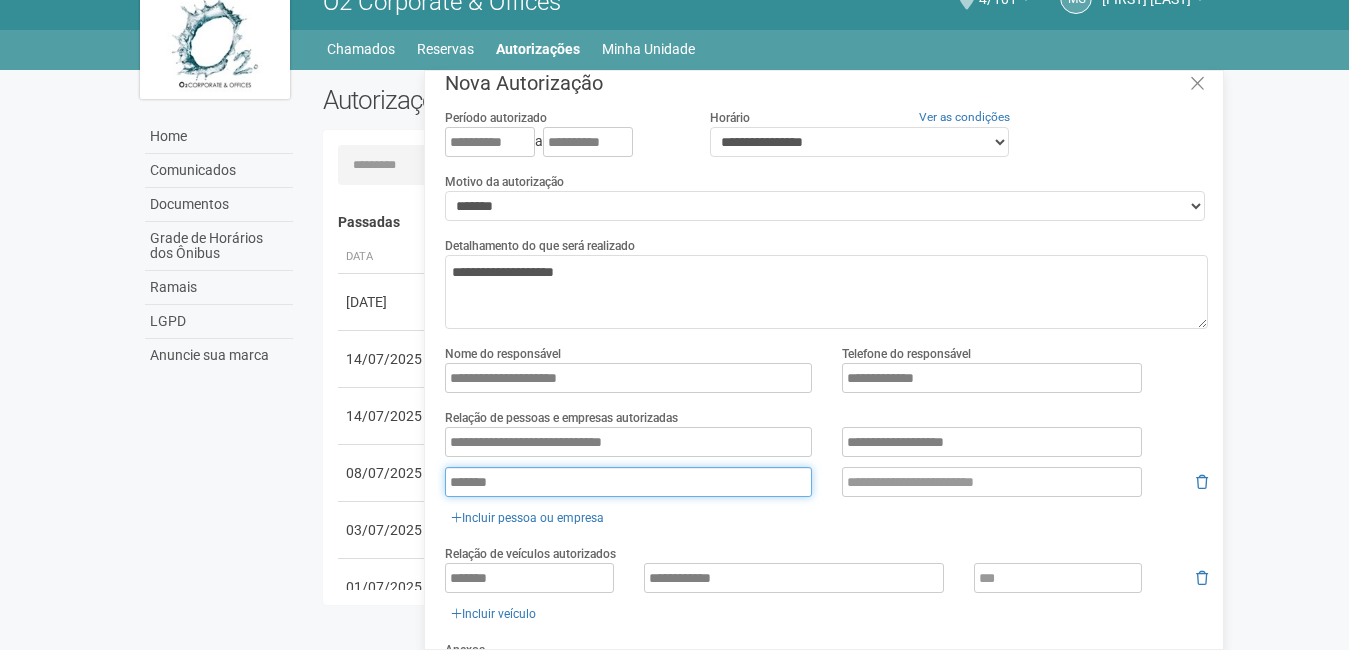 click on "*******" at bounding box center [628, 482] 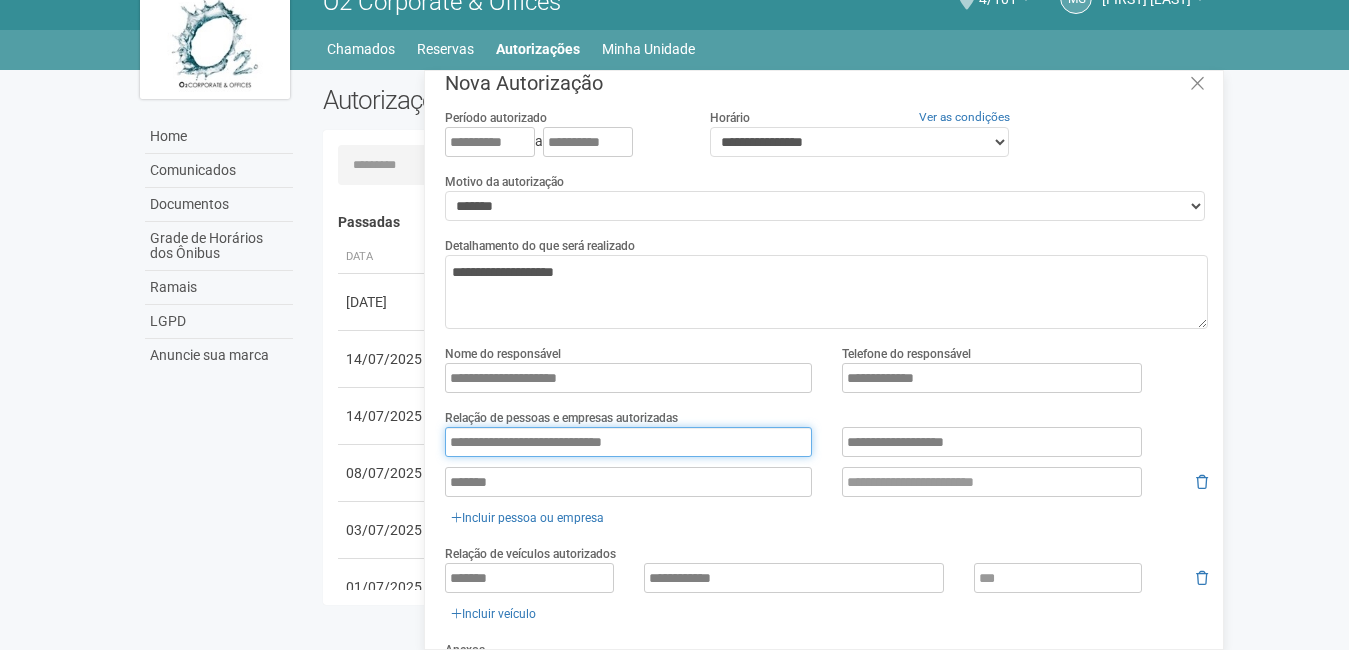 drag, startPoint x: 621, startPoint y: 444, endPoint x: 466, endPoint y: 444, distance: 155 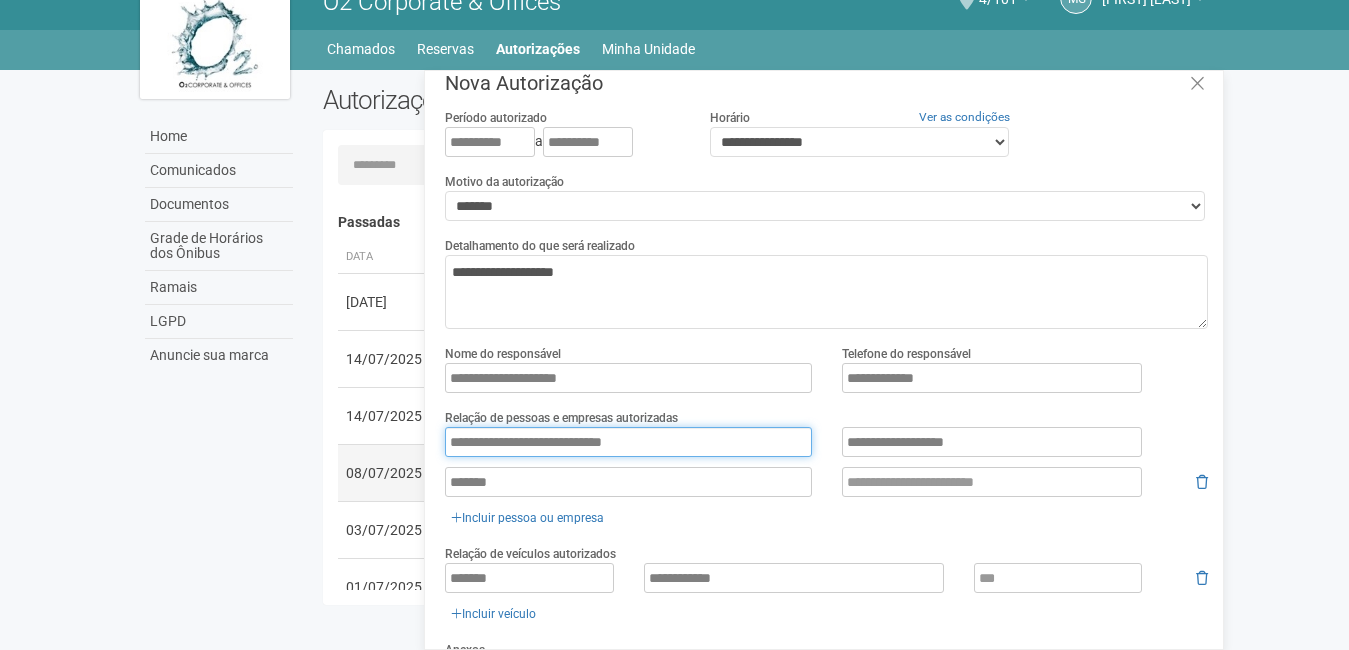 drag, startPoint x: 609, startPoint y: 444, endPoint x: 348, endPoint y: 445, distance: 261.00192 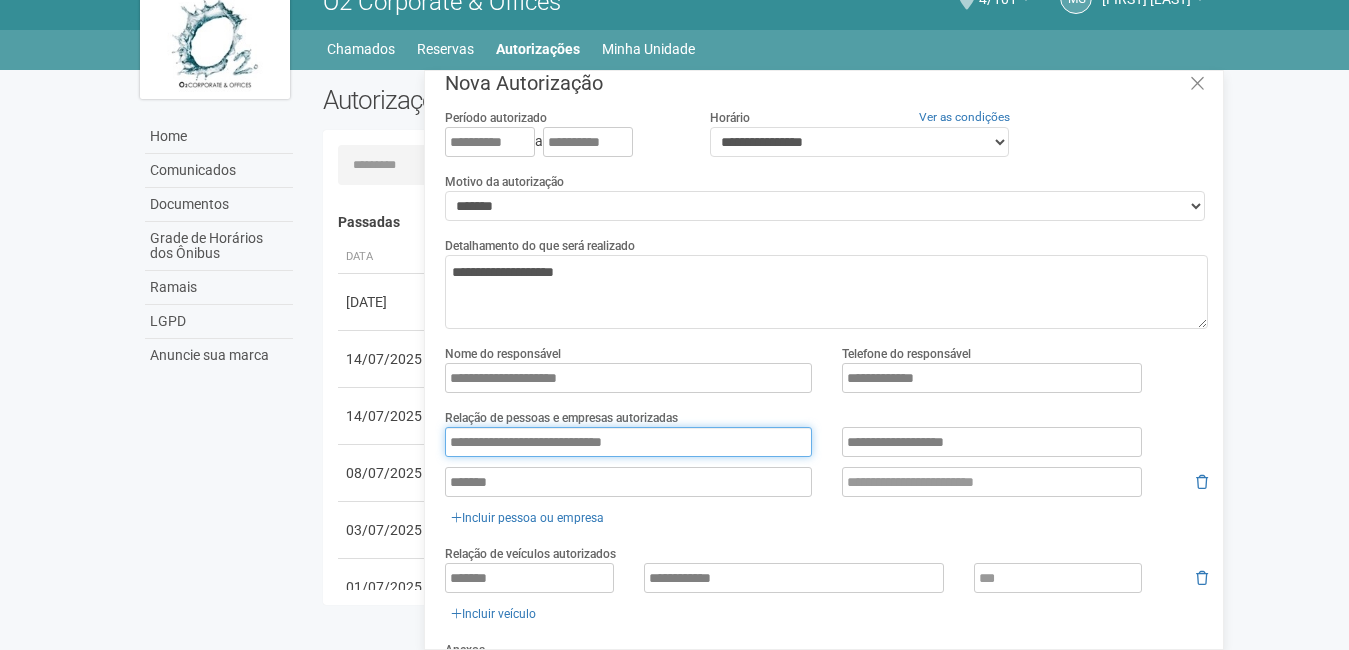 paste on "*" 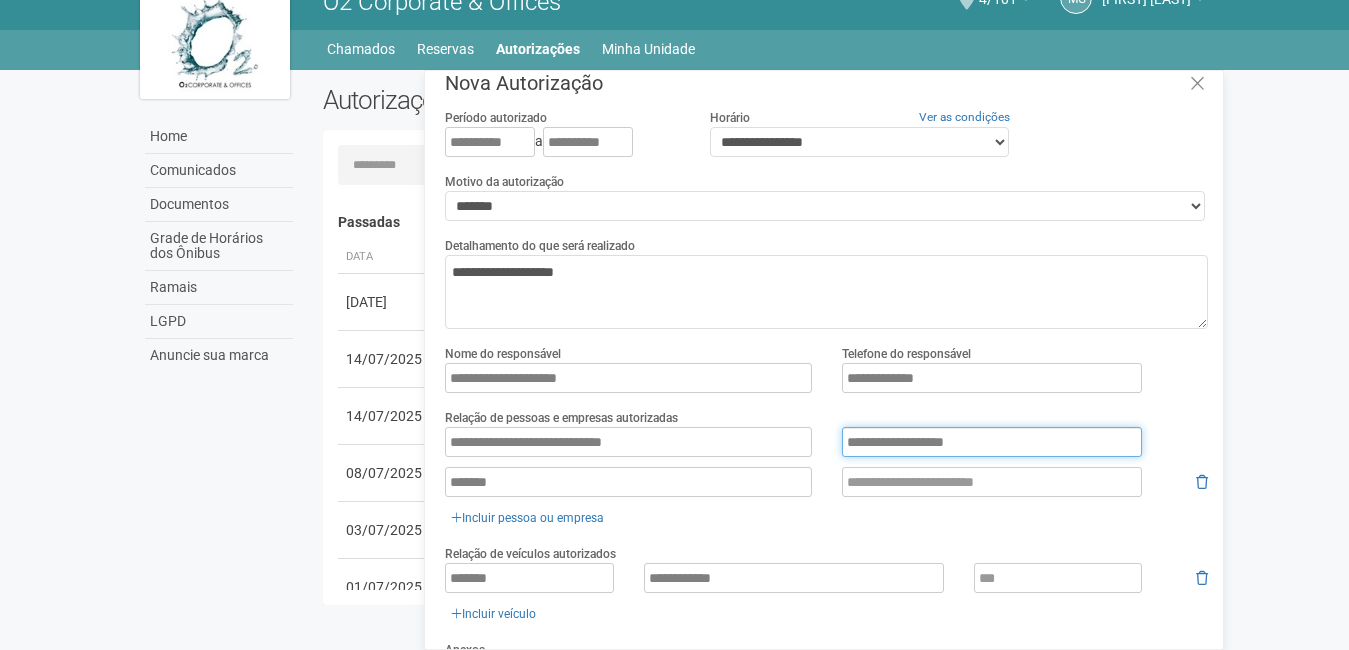 click on "**********" at bounding box center [992, 442] 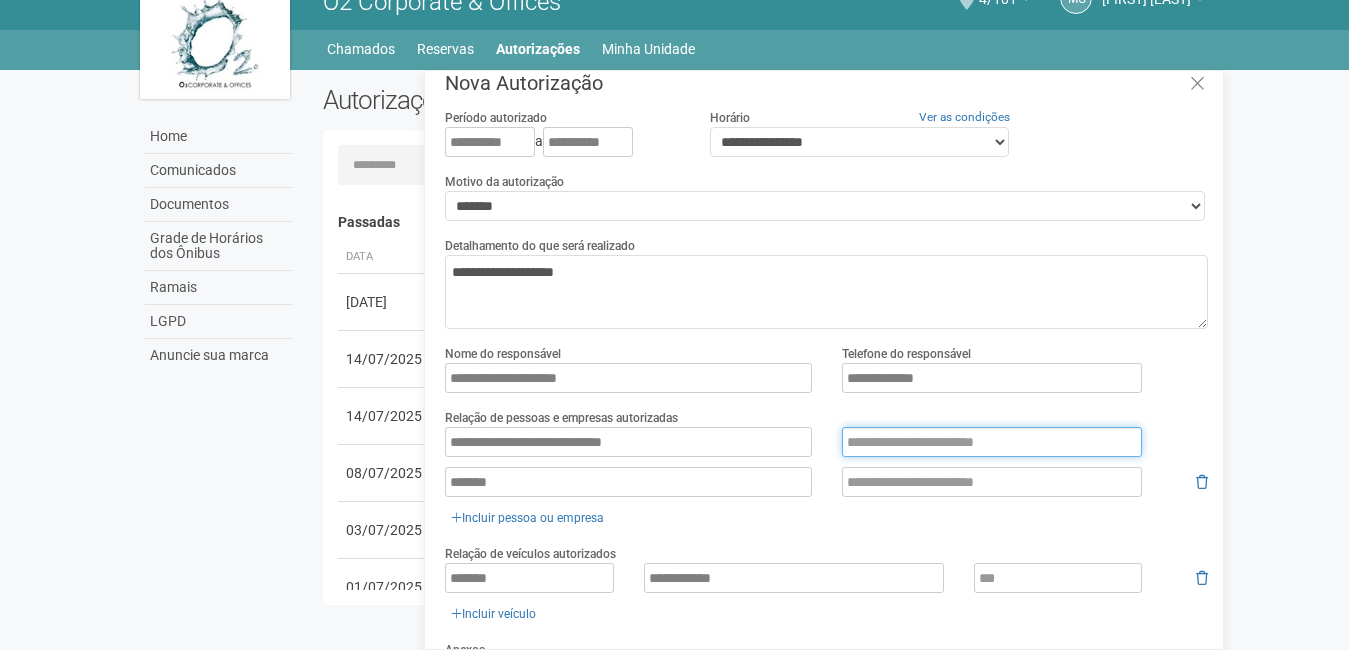 click at bounding box center [992, 442] 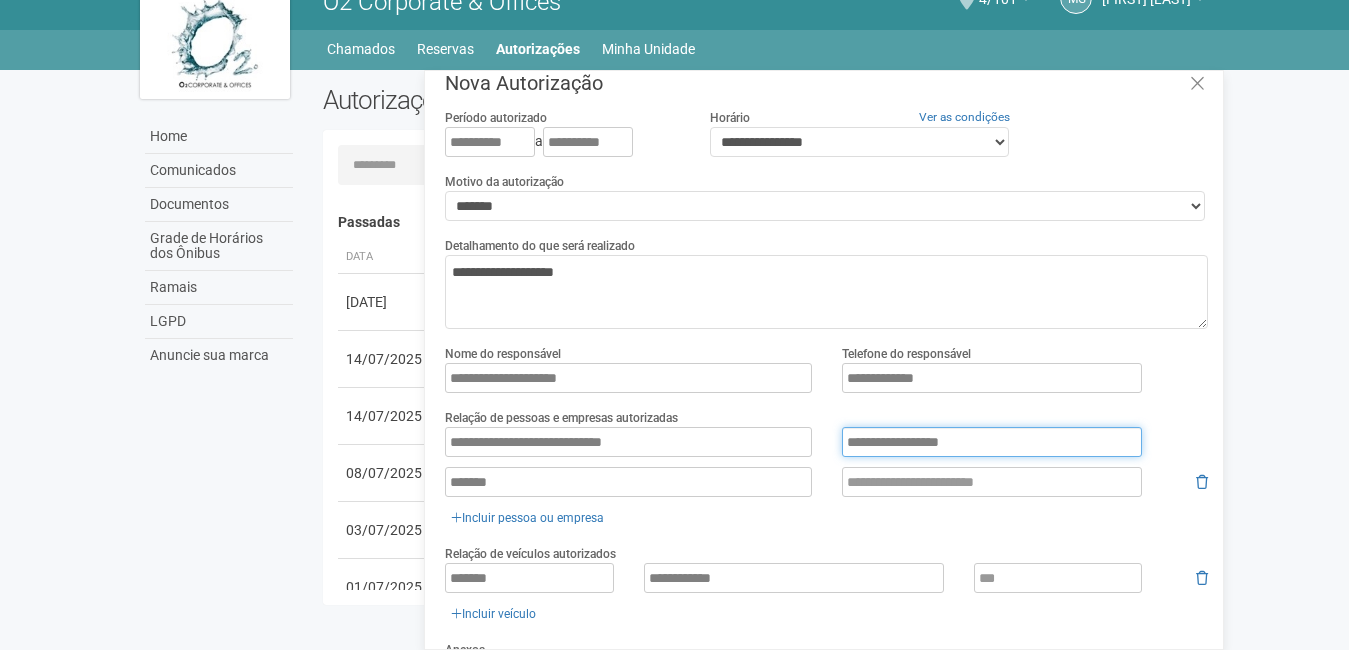 type on "**********" 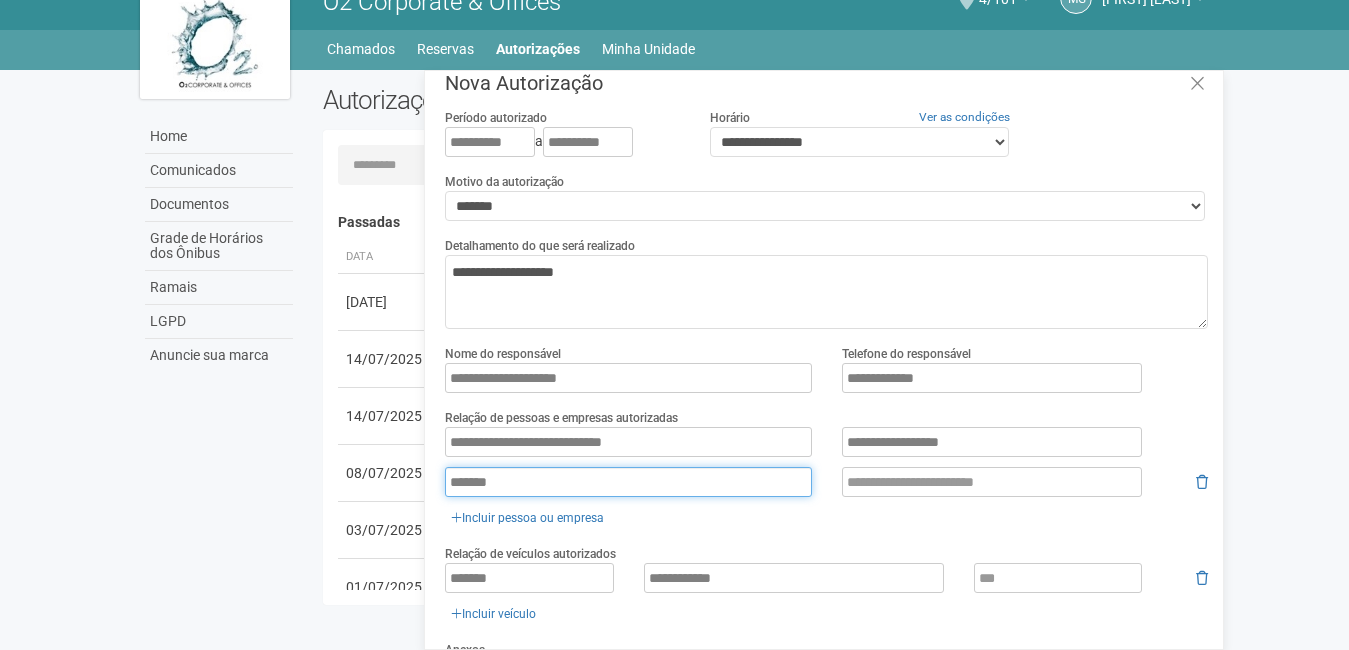 click on "*******" at bounding box center (628, 482) 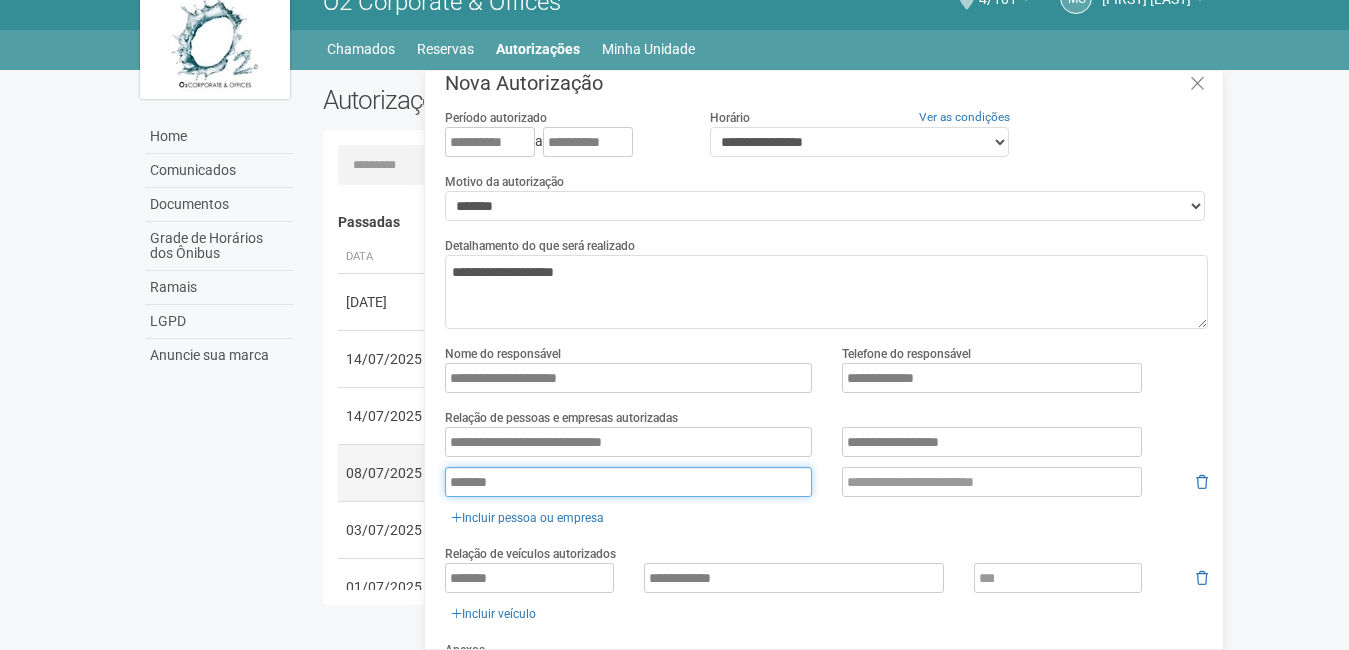 drag, startPoint x: 523, startPoint y: 480, endPoint x: 382, endPoint y: 466, distance: 141.69333 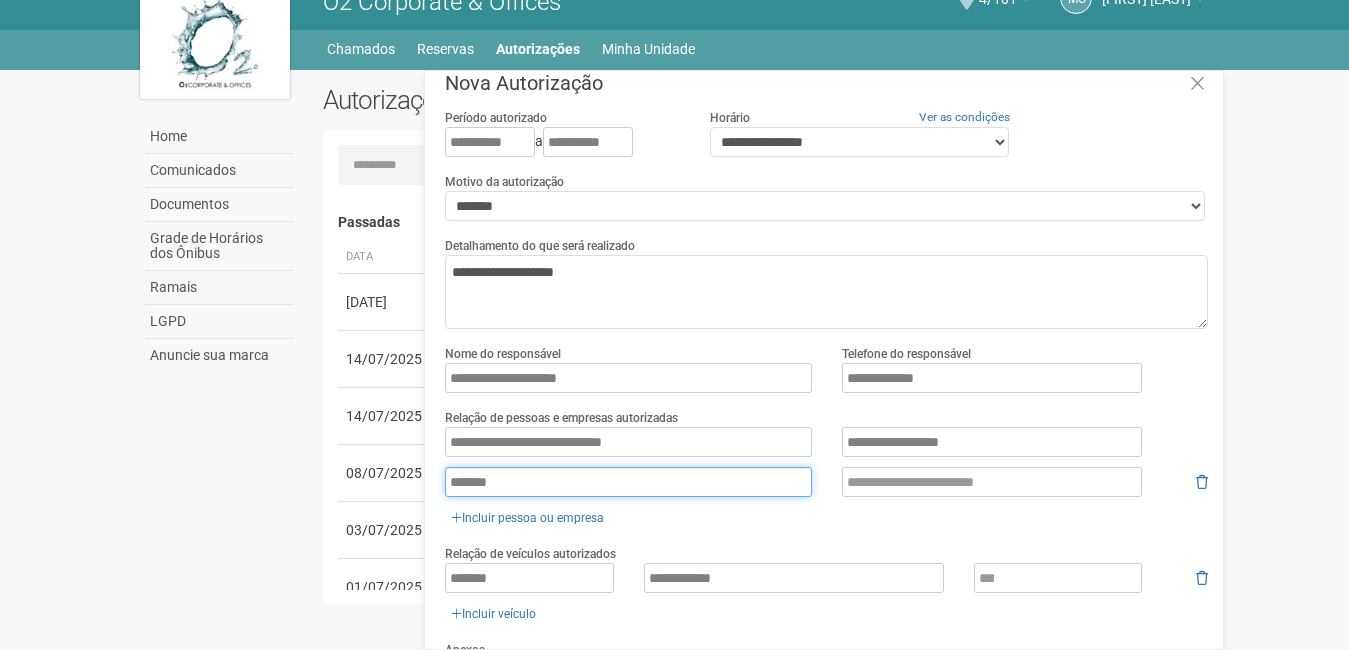 paste on "**********" 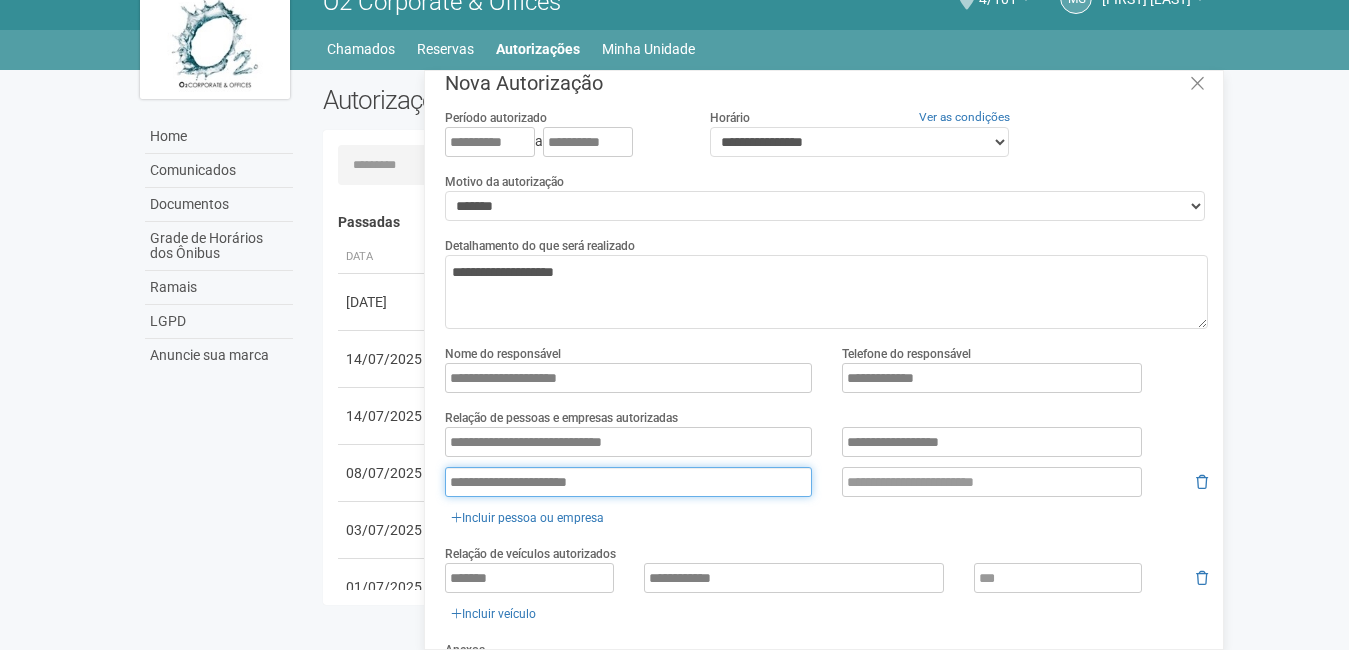 click on "**********" at bounding box center (628, 482) 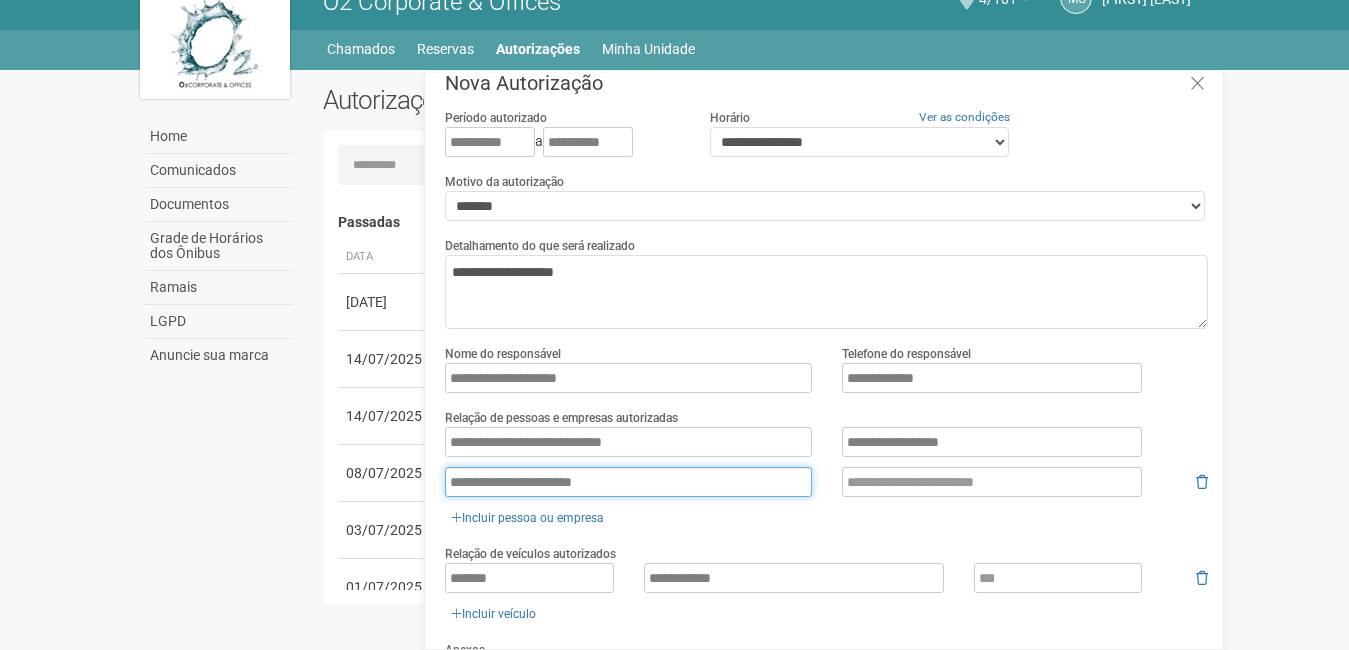 type on "**********" 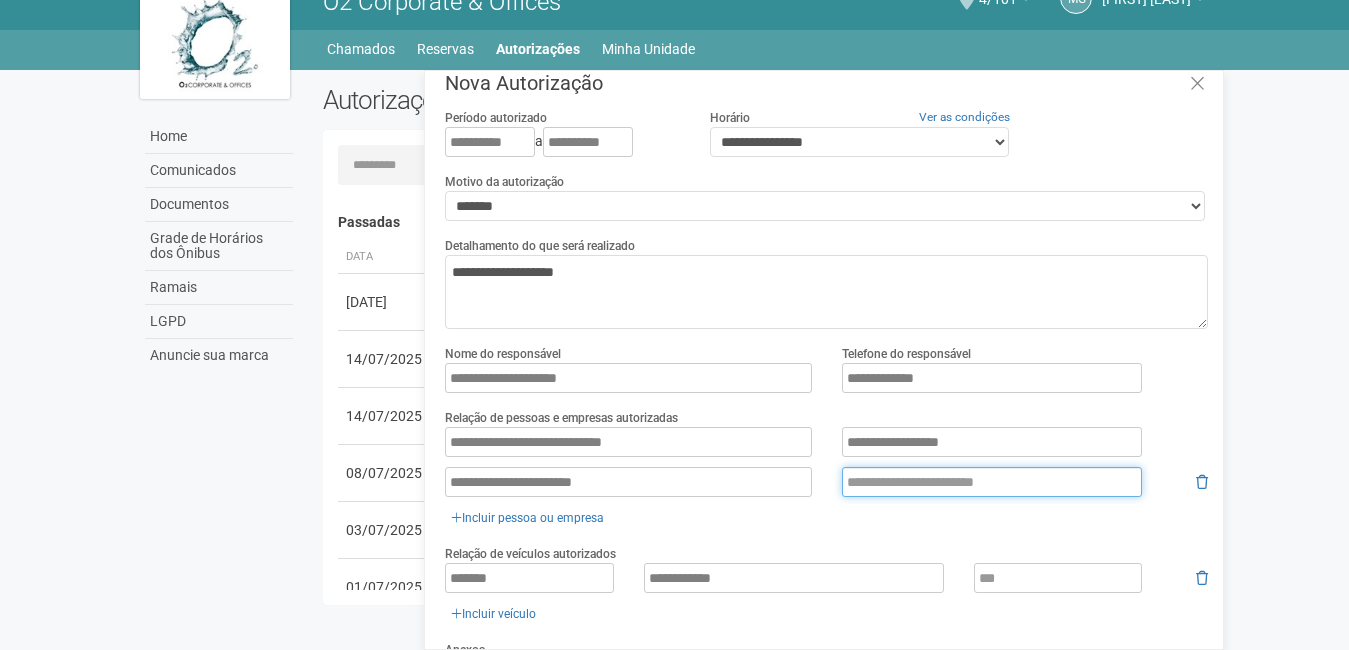 click at bounding box center [992, 482] 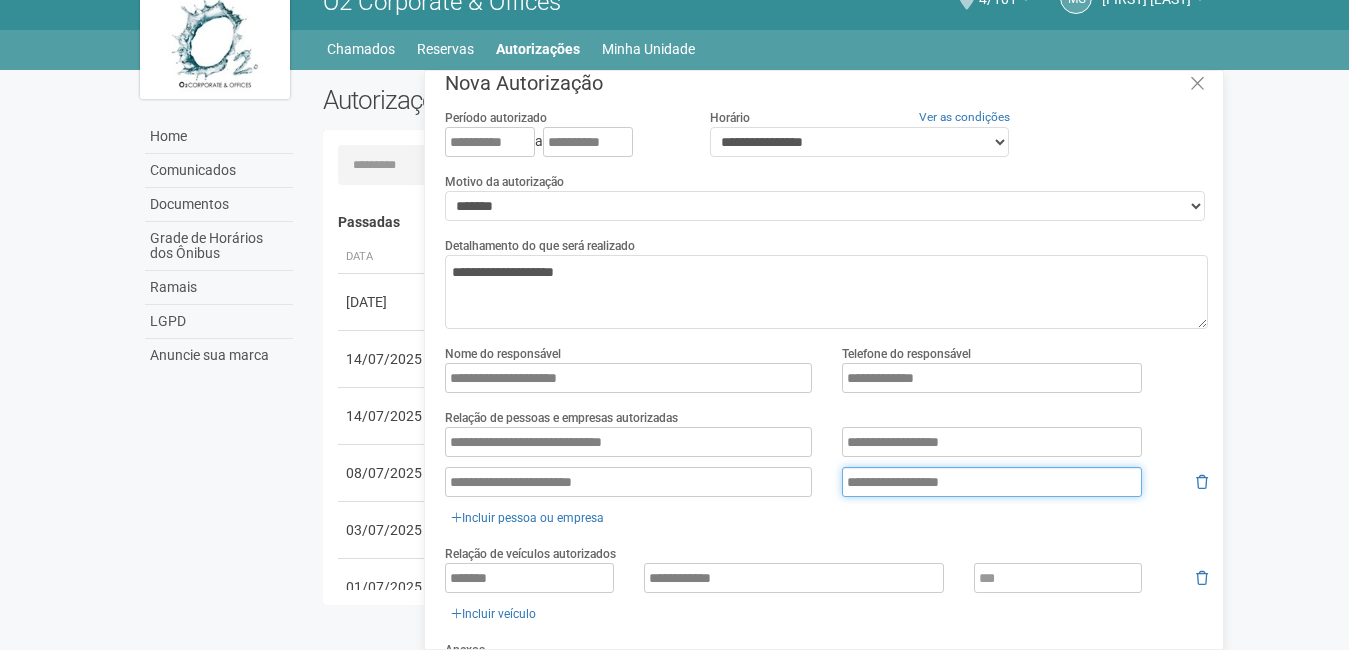 type on "**********" 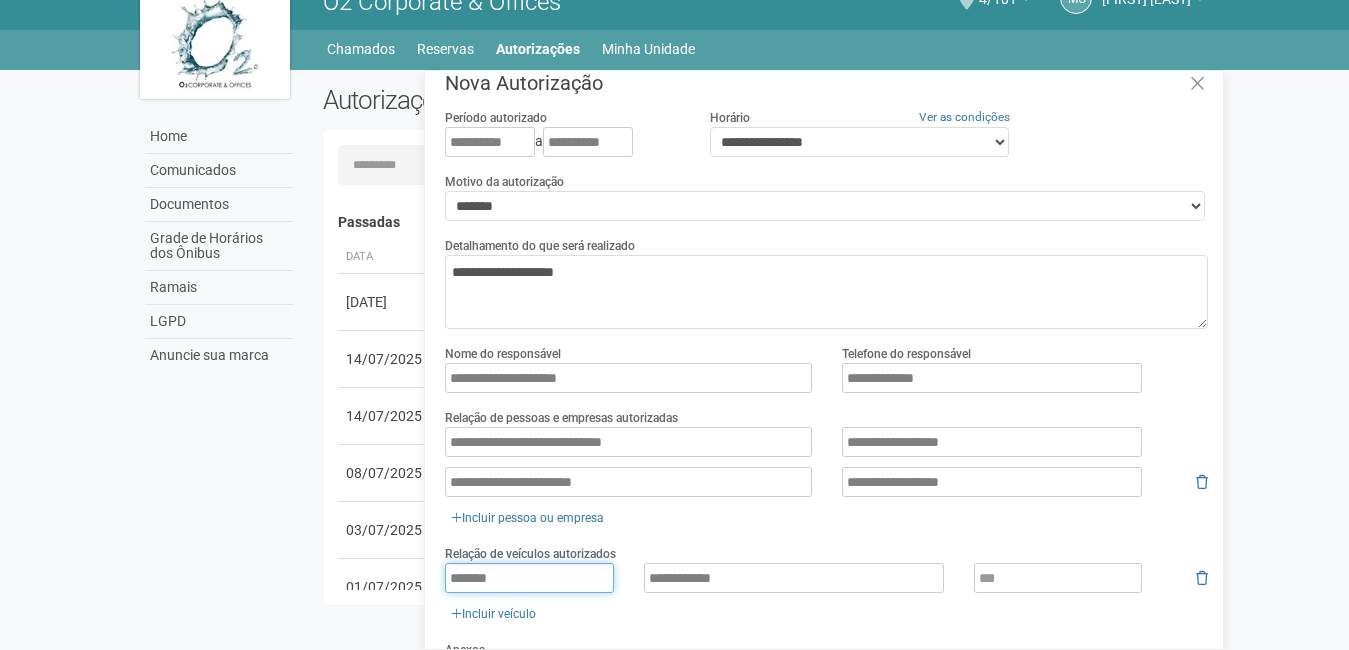 click on "*******" at bounding box center [529, 578] 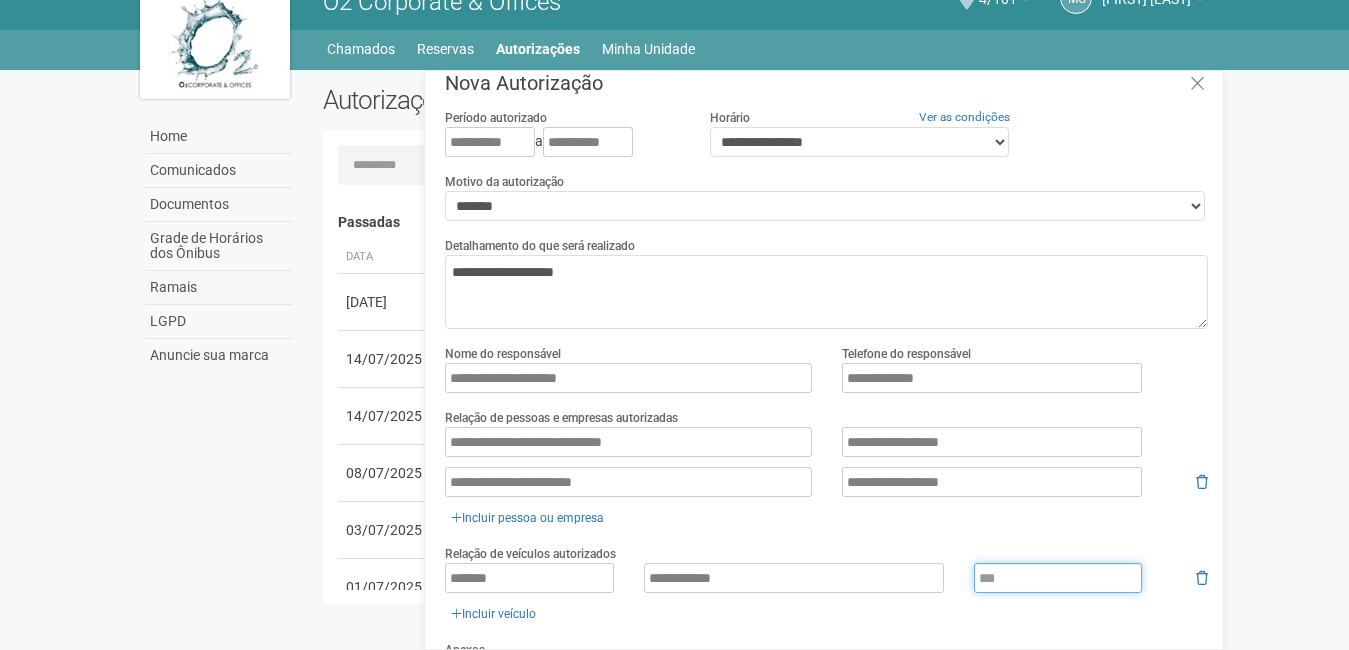 click at bounding box center (1058, 578) 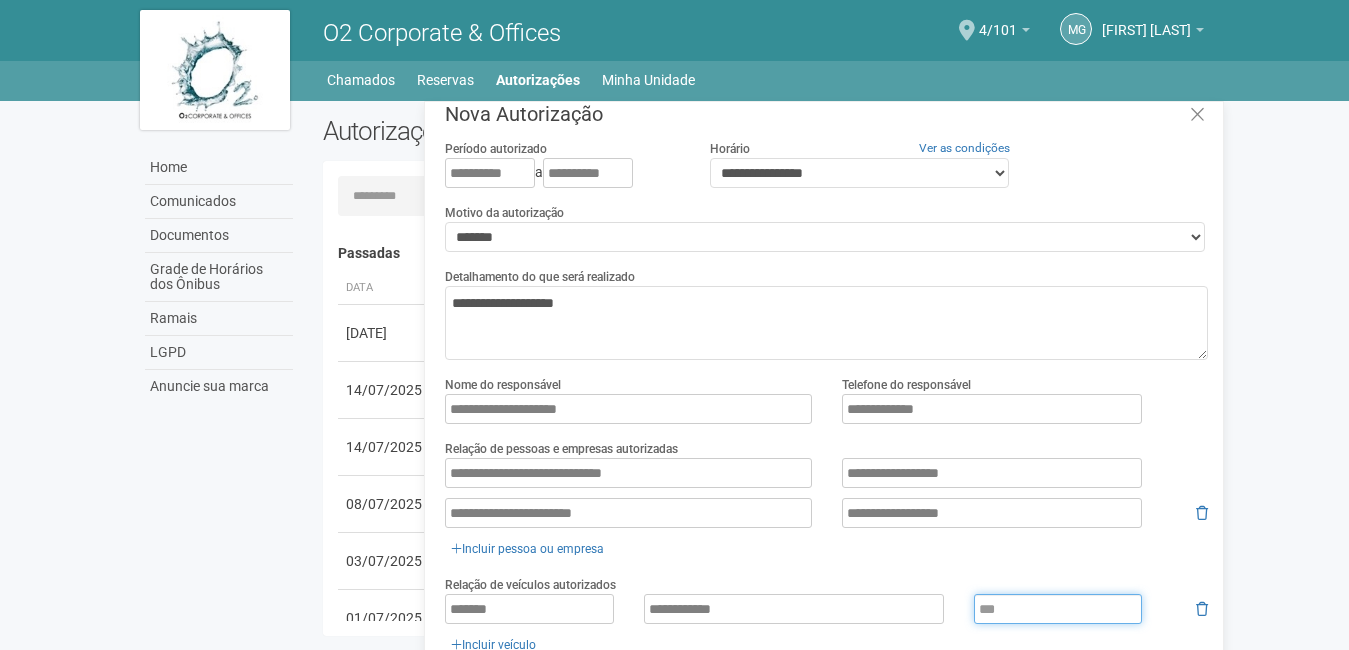 scroll, scrollTop: 31, scrollLeft: 0, axis: vertical 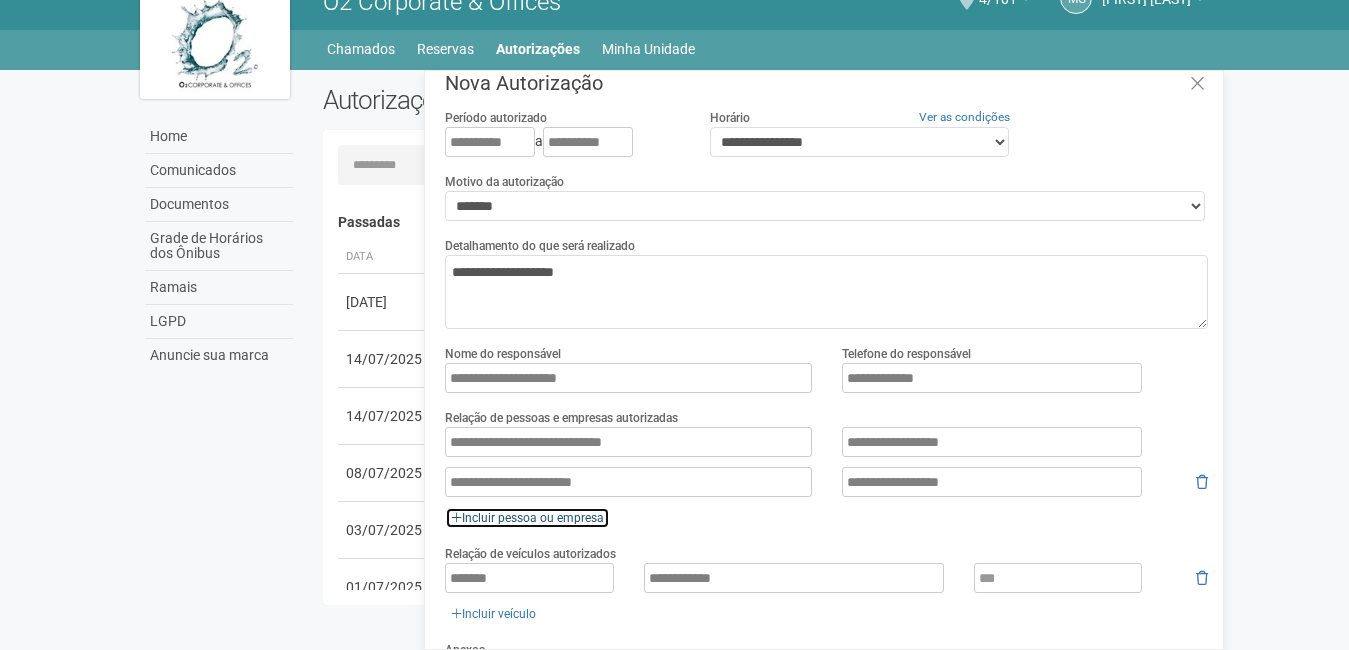 click on "Incluir pessoa ou empresa" at bounding box center [527, 518] 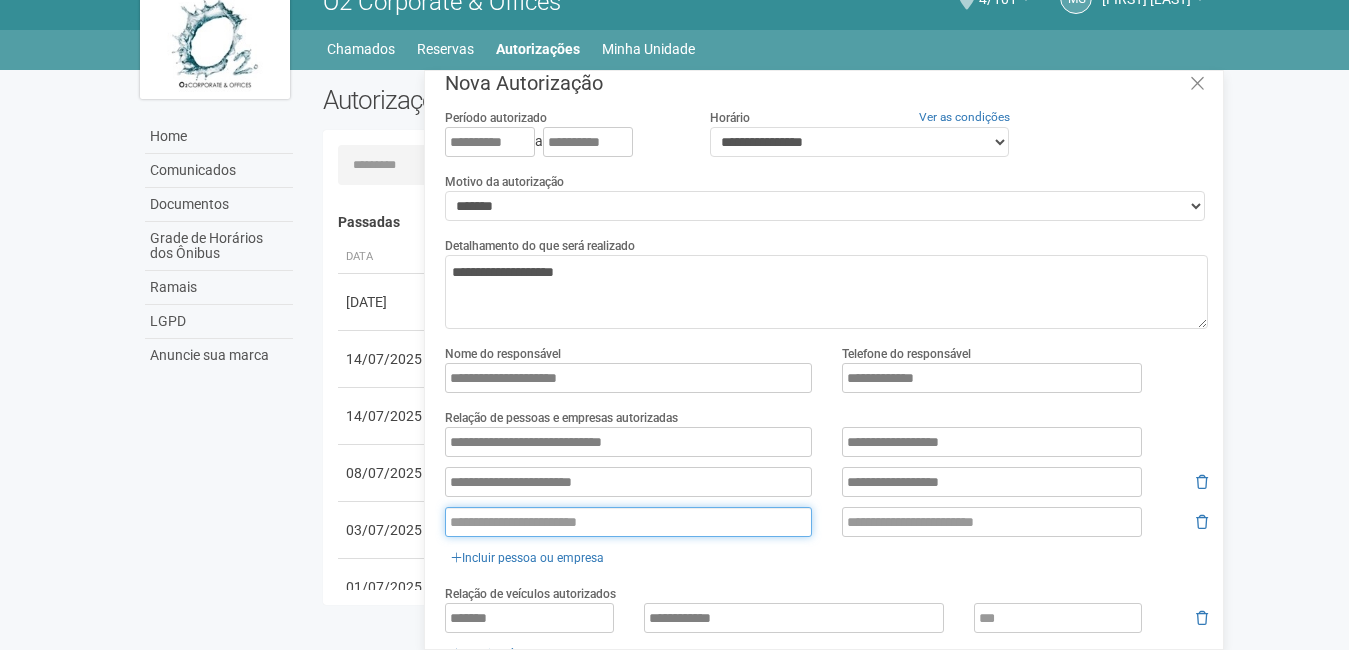 click at bounding box center (628, 522) 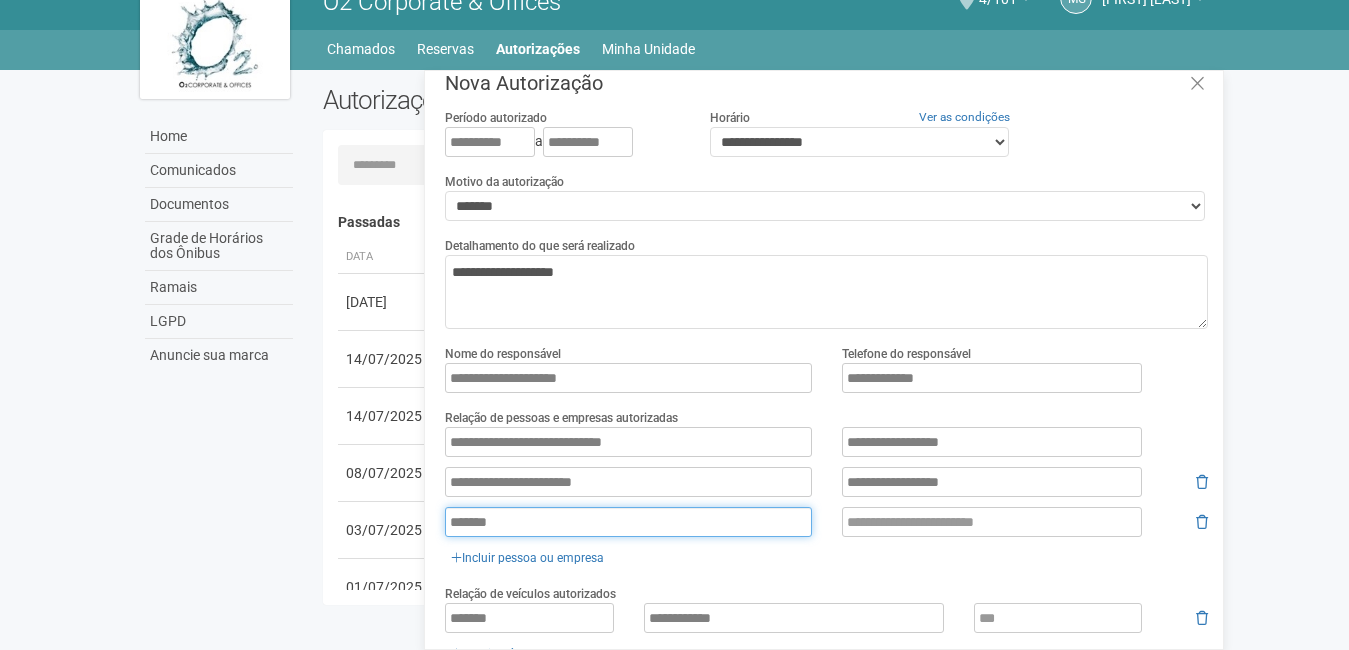 drag, startPoint x: 399, startPoint y: 505, endPoint x: 221, endPoint y: 499, distance: 178.10109 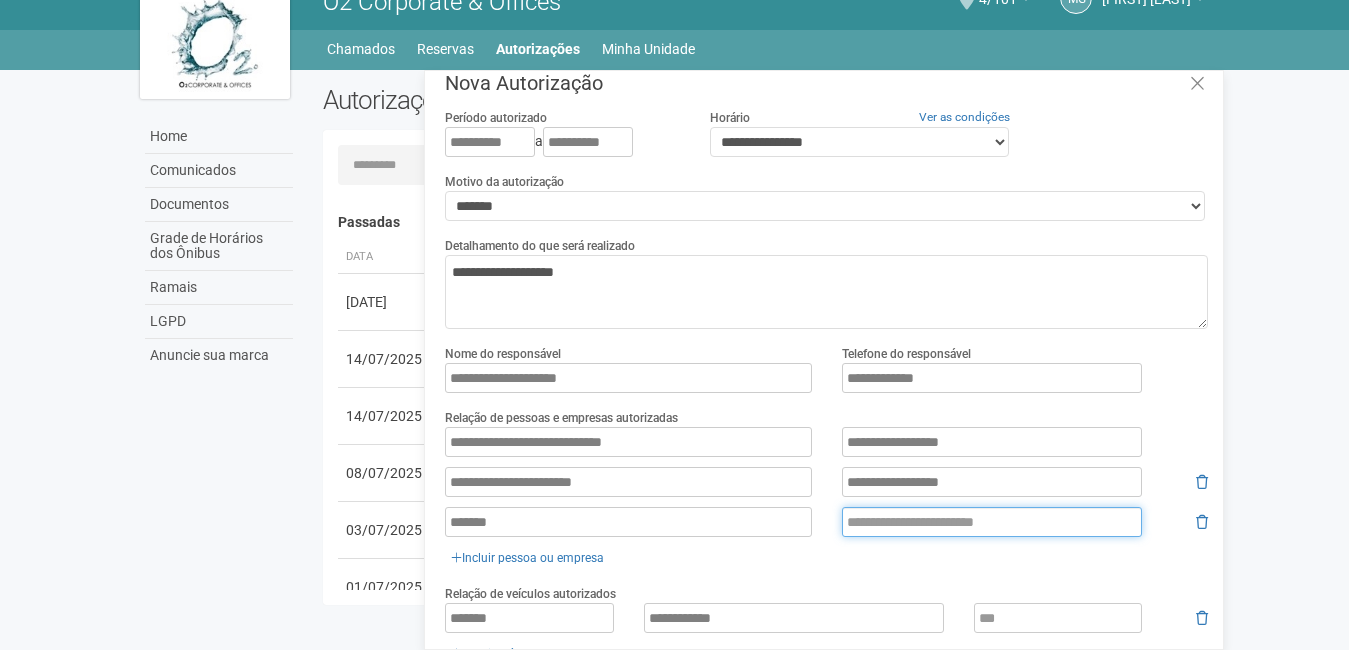 click at bounding box center (992, 522) 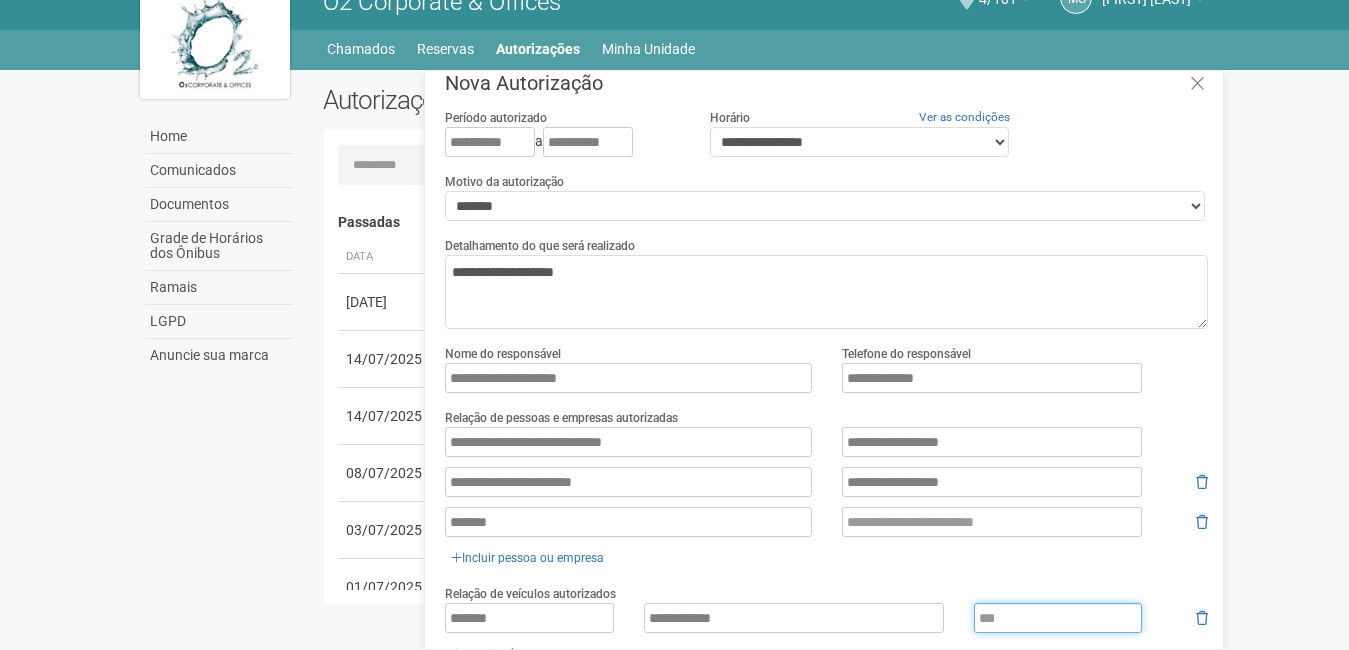 click at bounding box center [1058, 618] 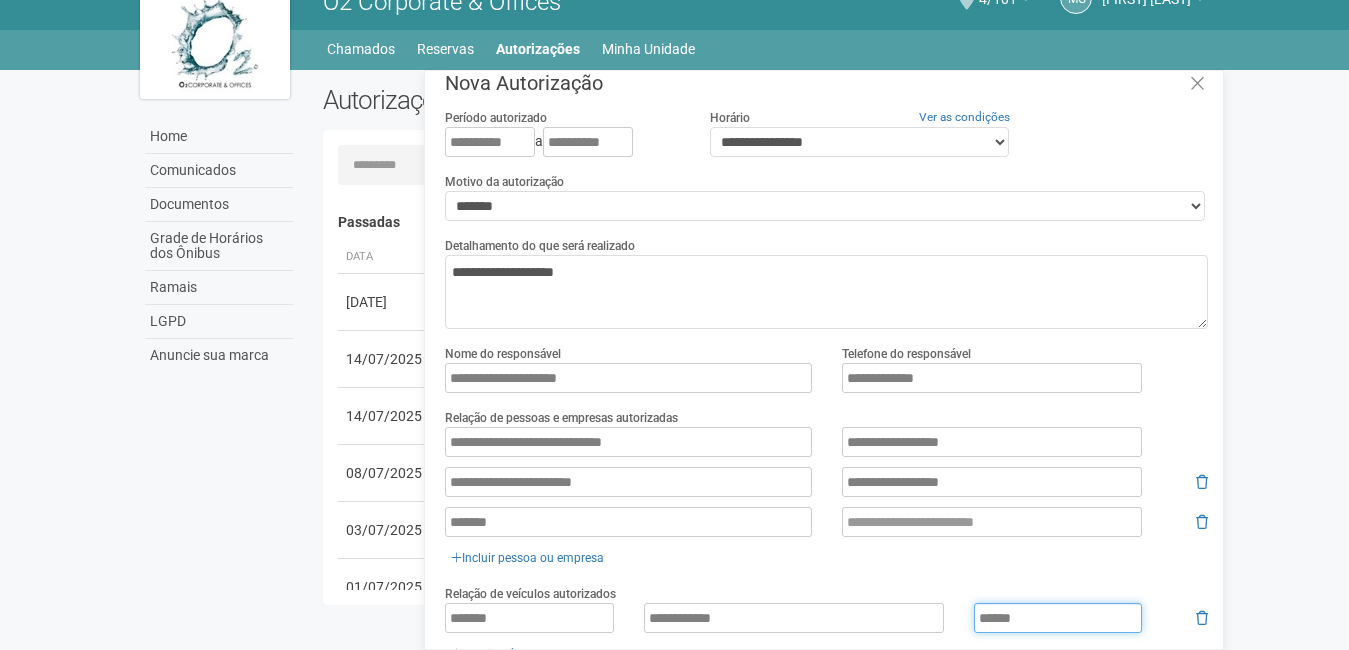 drag, startPoint x: 1032, startPoint y: 615, endPoint x: 761, endPoint y: 584, distance: 272.7673 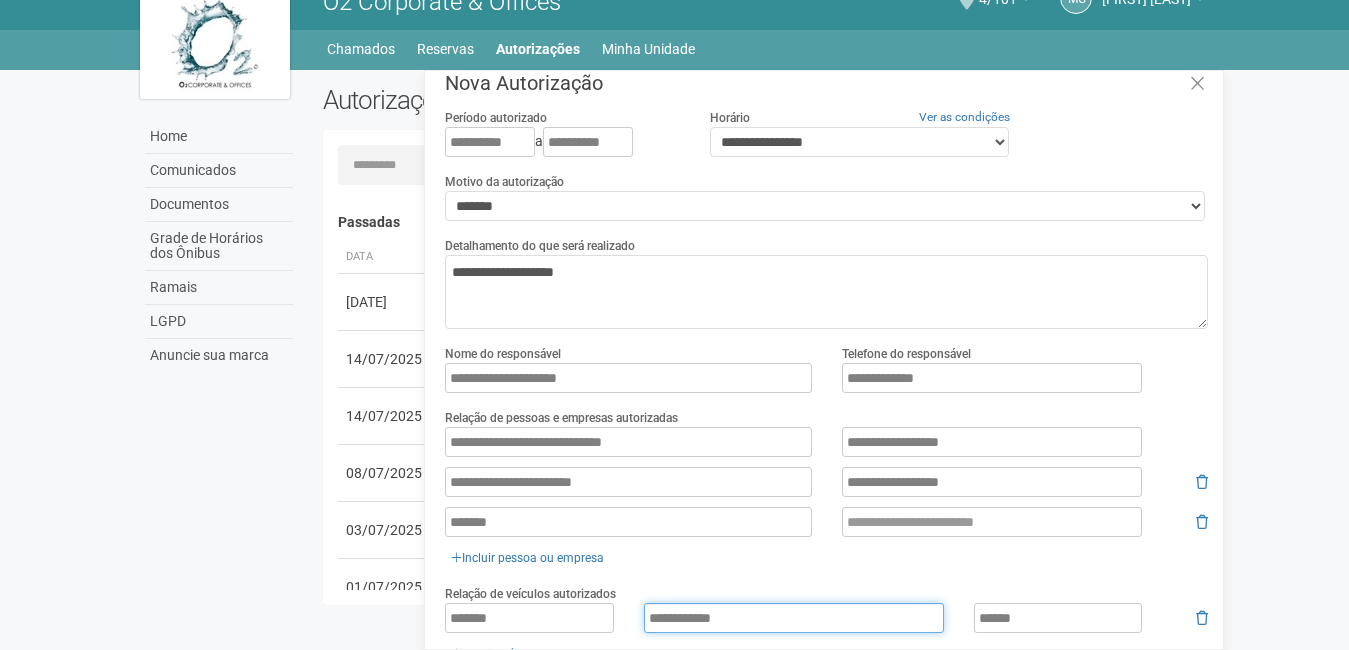 click on "**********" at bounding box center (794, 618) 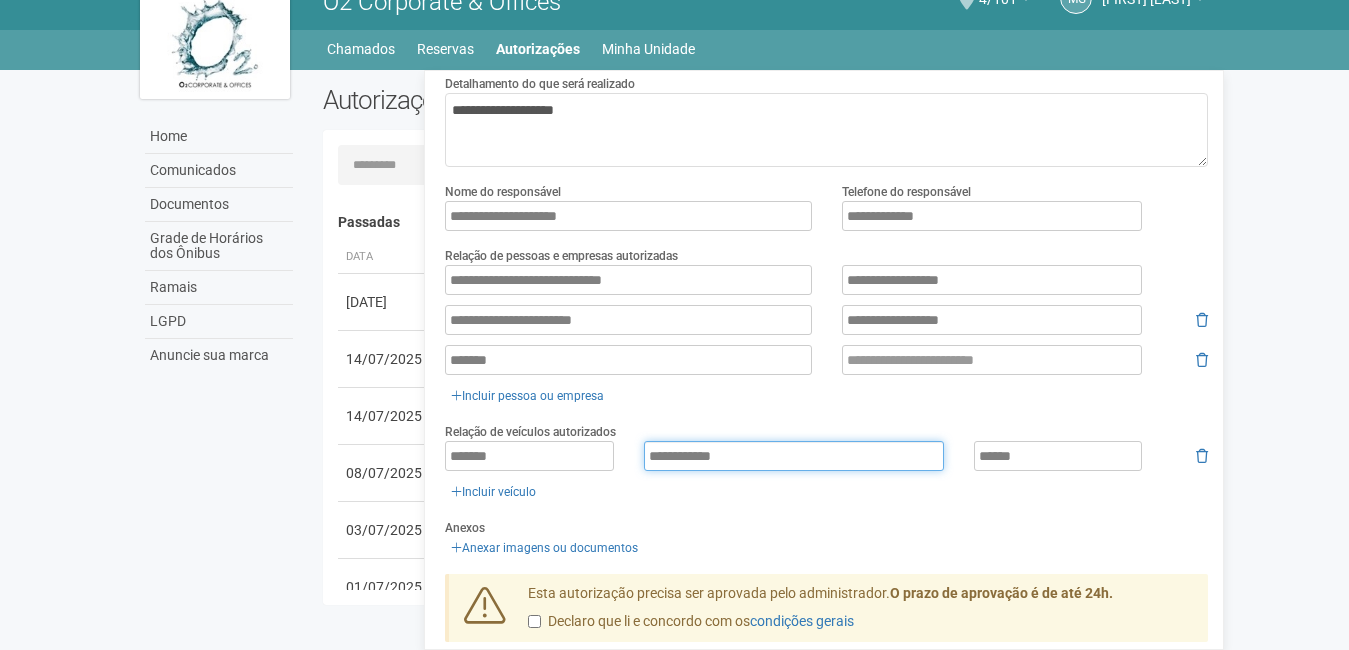 scroll, scrollTop: 195, scrollLeft: 0, axis: vertical 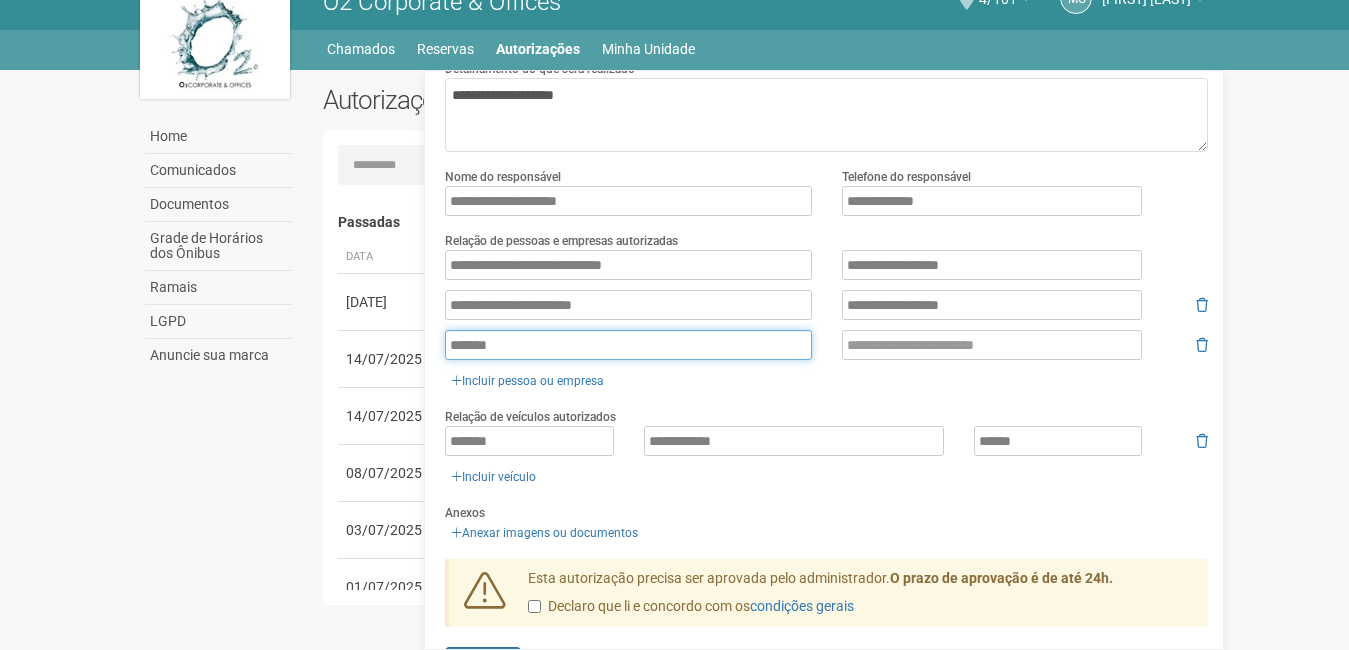 click on "*******" at bounding box center [628, 345] 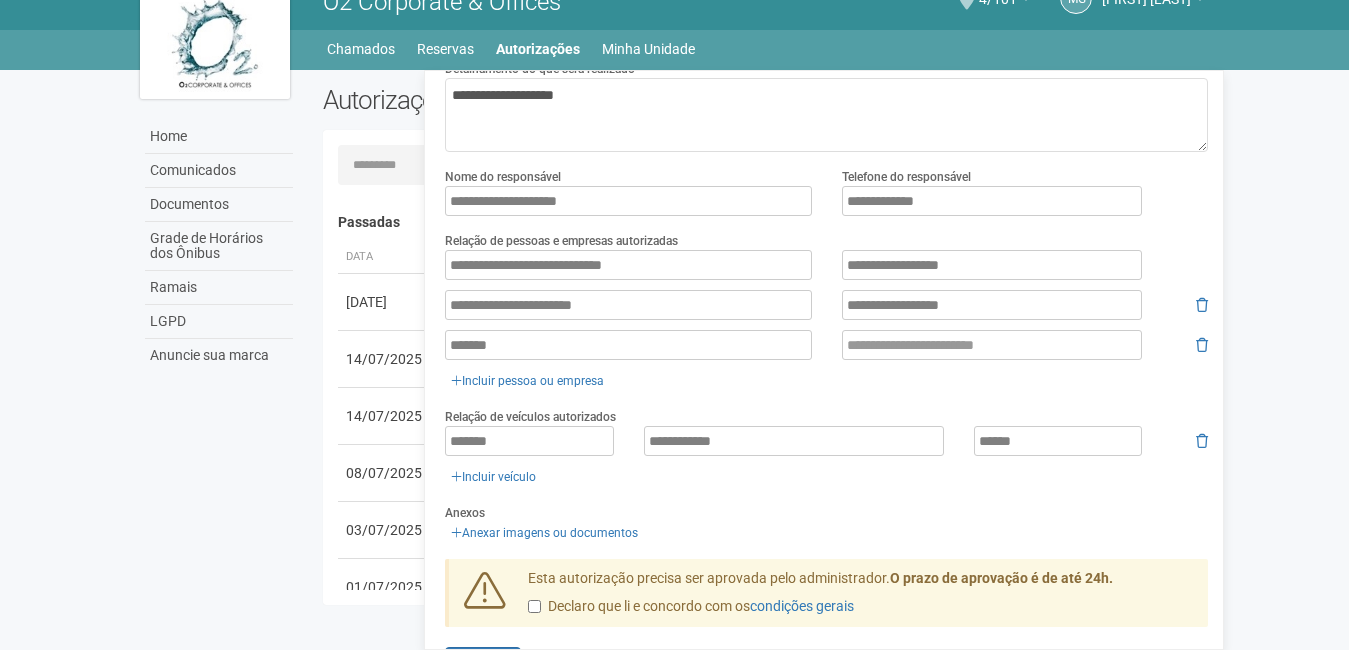 click on "Nova Autorização
Período autorizado
[DATE]
a
[DATE]
Horário
Ver as condições
[MASKED]
[MASKED]
[MASKED]
Motivo da autorização
[MASKED]
Detalhamento do que será realizado
[MASKED]
Nome do responsável
[MASKED]
Telefone do responsável
[MASKED]
Relação de pessoas e empresas autorizadas
[MASKED]
[MASKED]
[MASKED]" at bounding box center [826, 305] 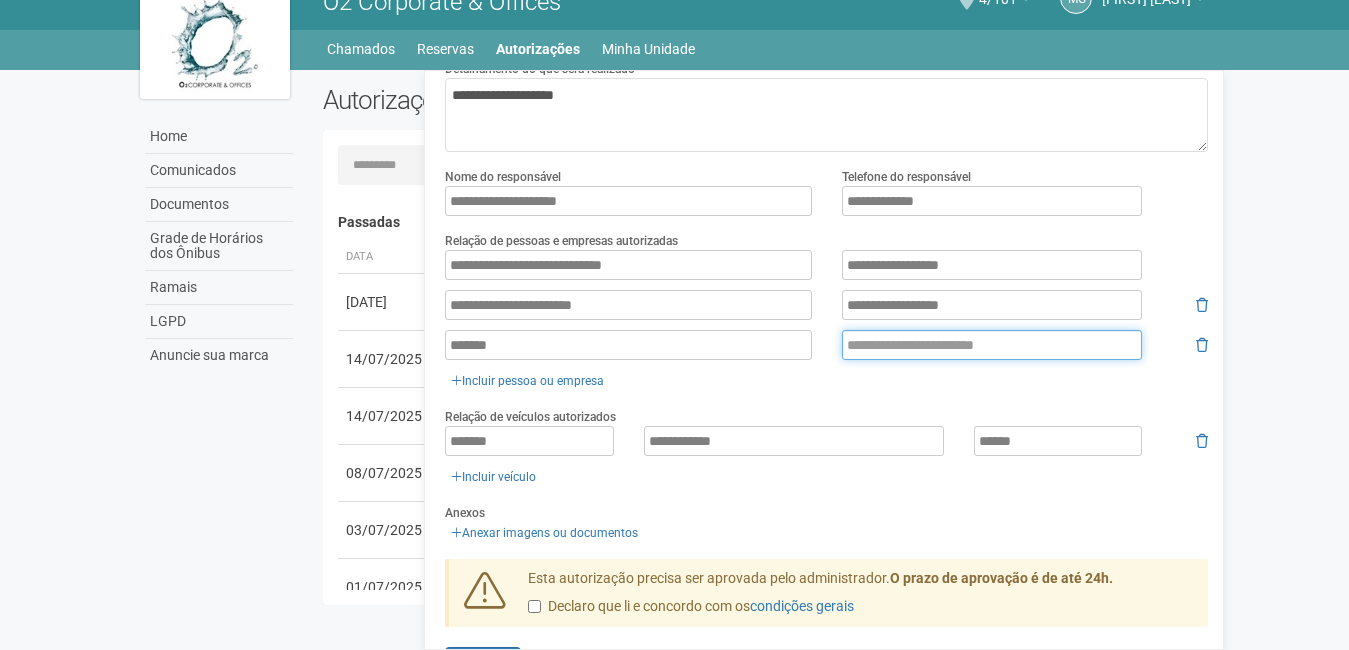 click at bounding box center [992, 345] 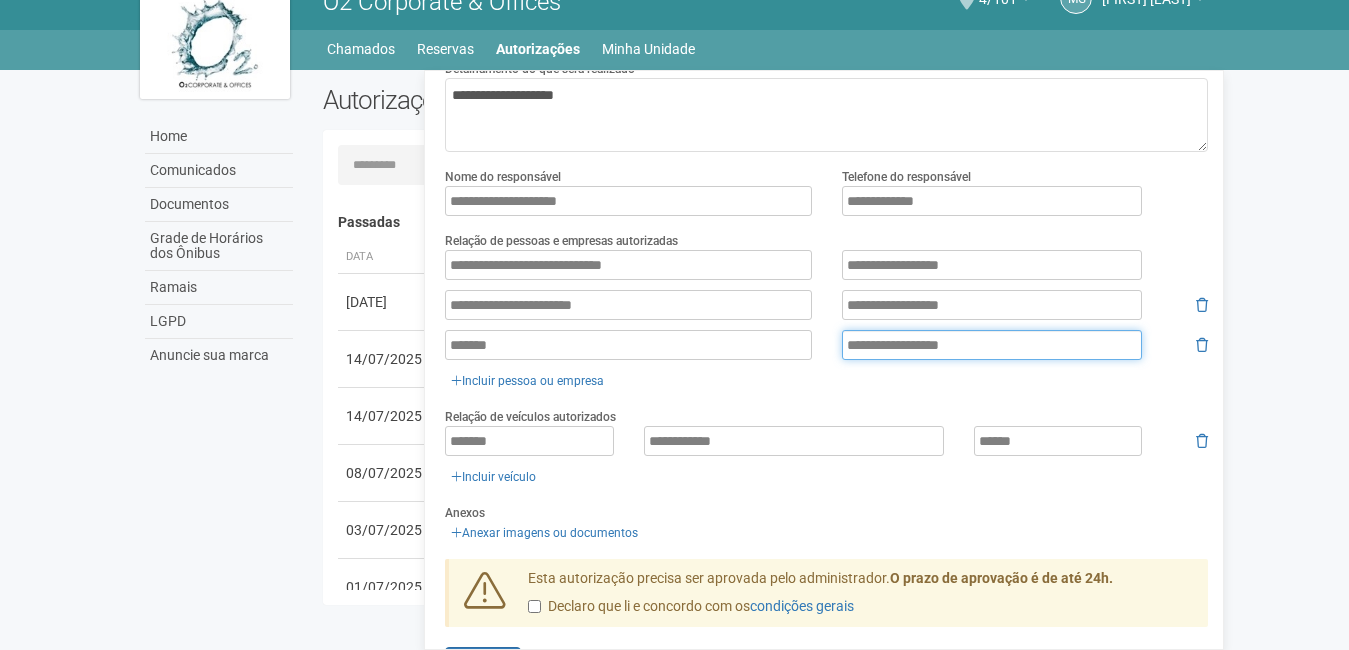 click on "**********" at bounding box center (992, 345) 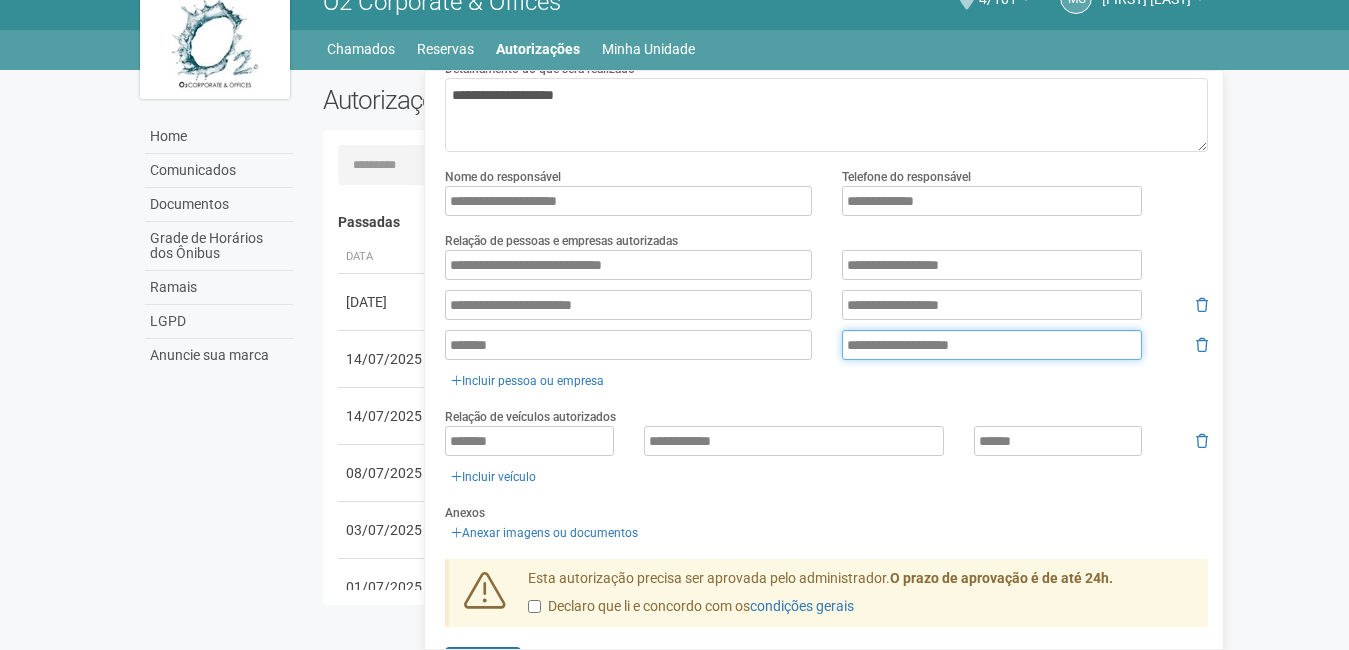 drag, startPoint x: 864, startPoint y: 338, endPoint x: 809, endPoint y: 332, distance: 55.326305 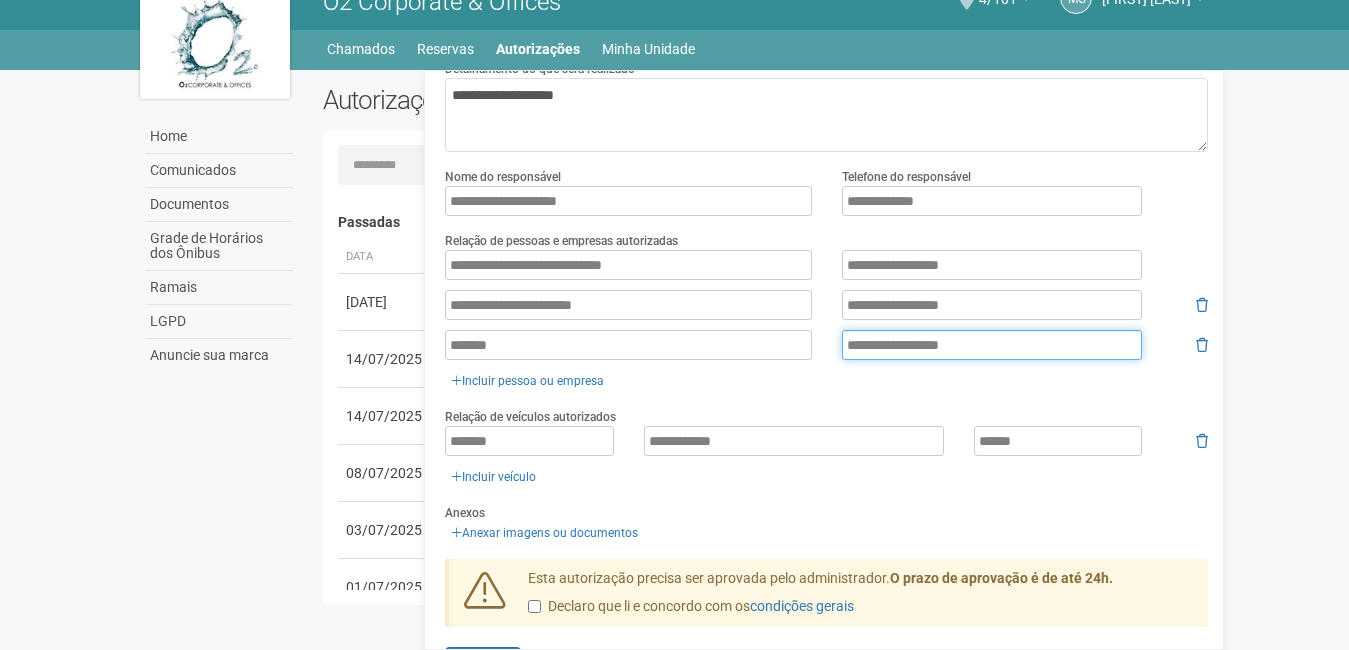 type on "**********" 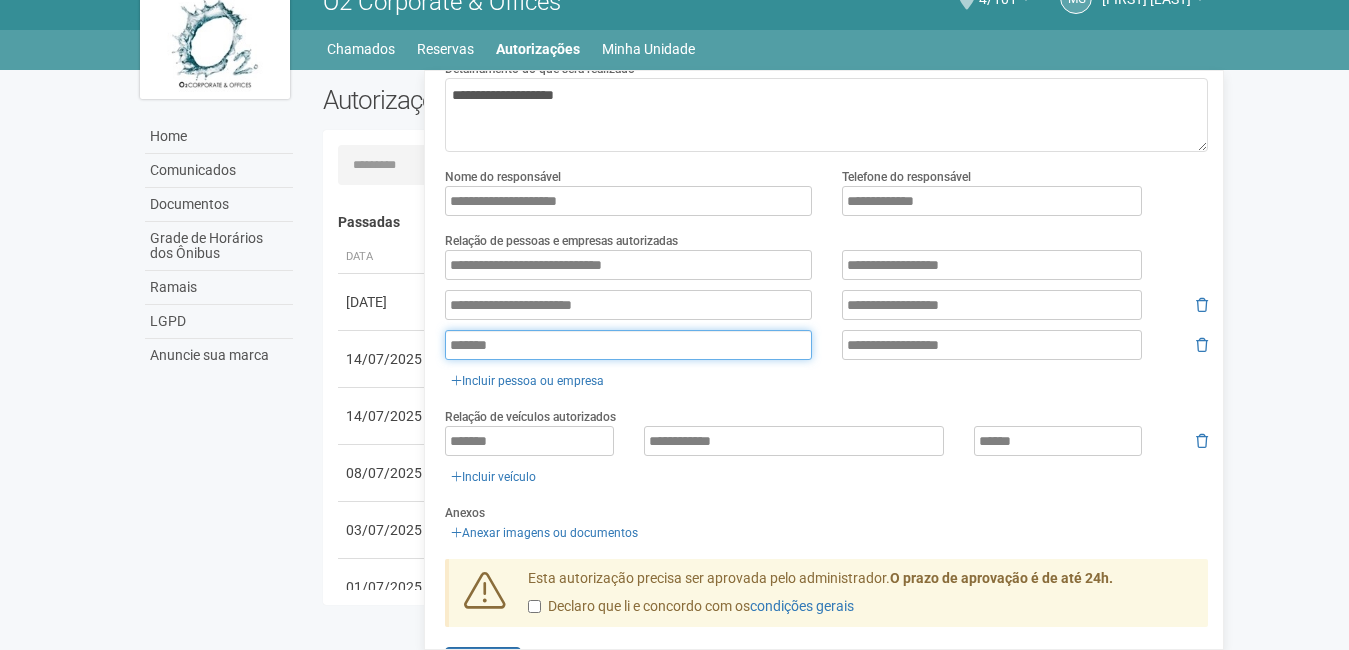 click on "*******" at bounding box center [628, 345] 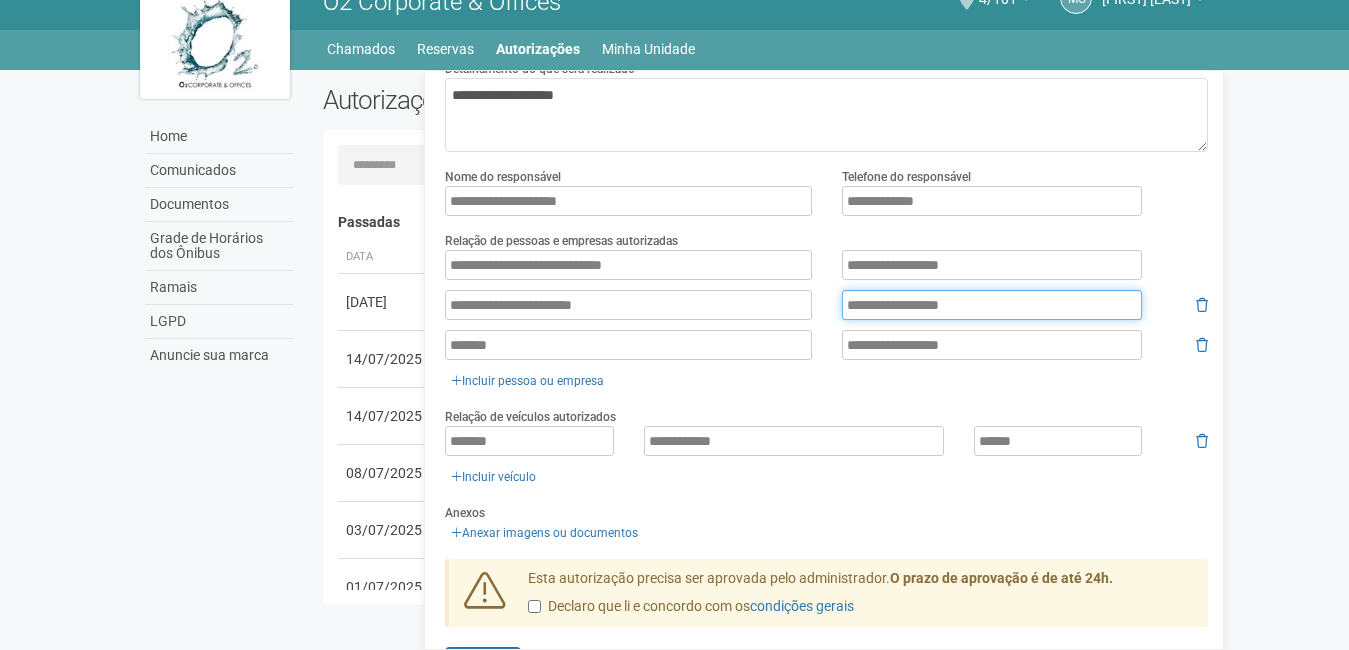 click on "**********" at bounding box center [992, 305] 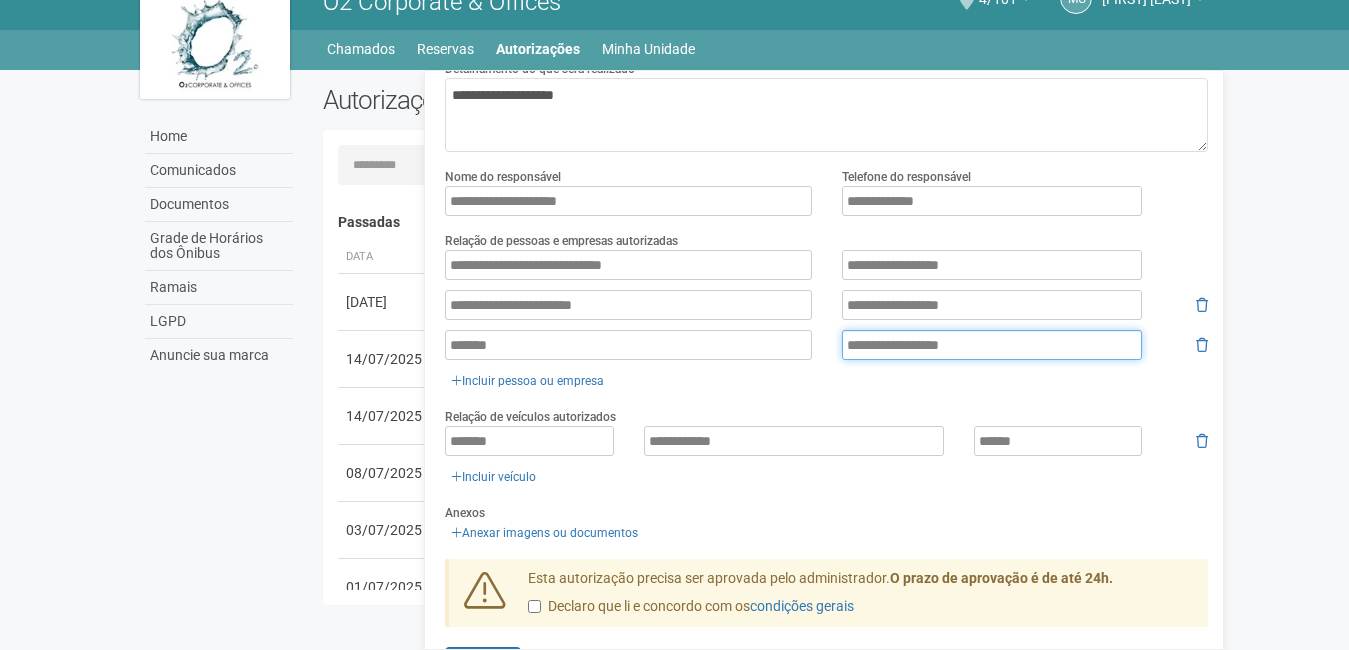 click on "**********" at bounding box center (992, 345) 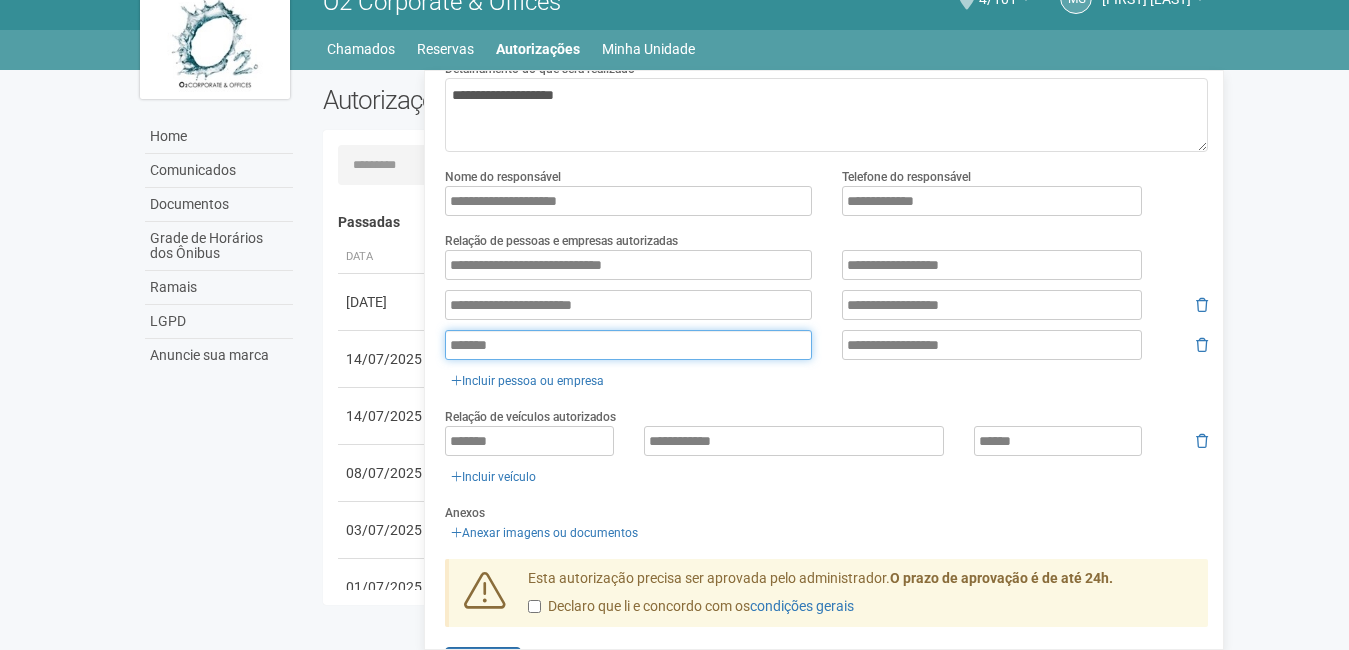 click on "*******" at bounding box center [628, 345] 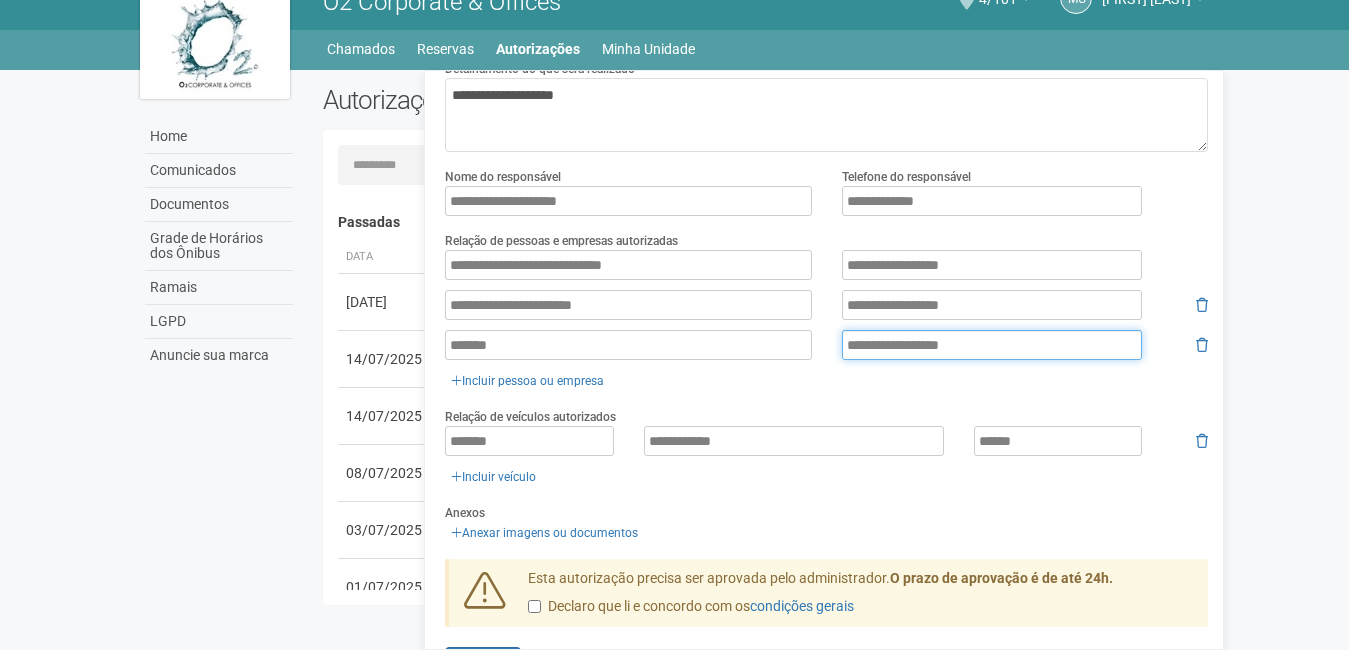 click on "**********" at bounding box center [992, 345] 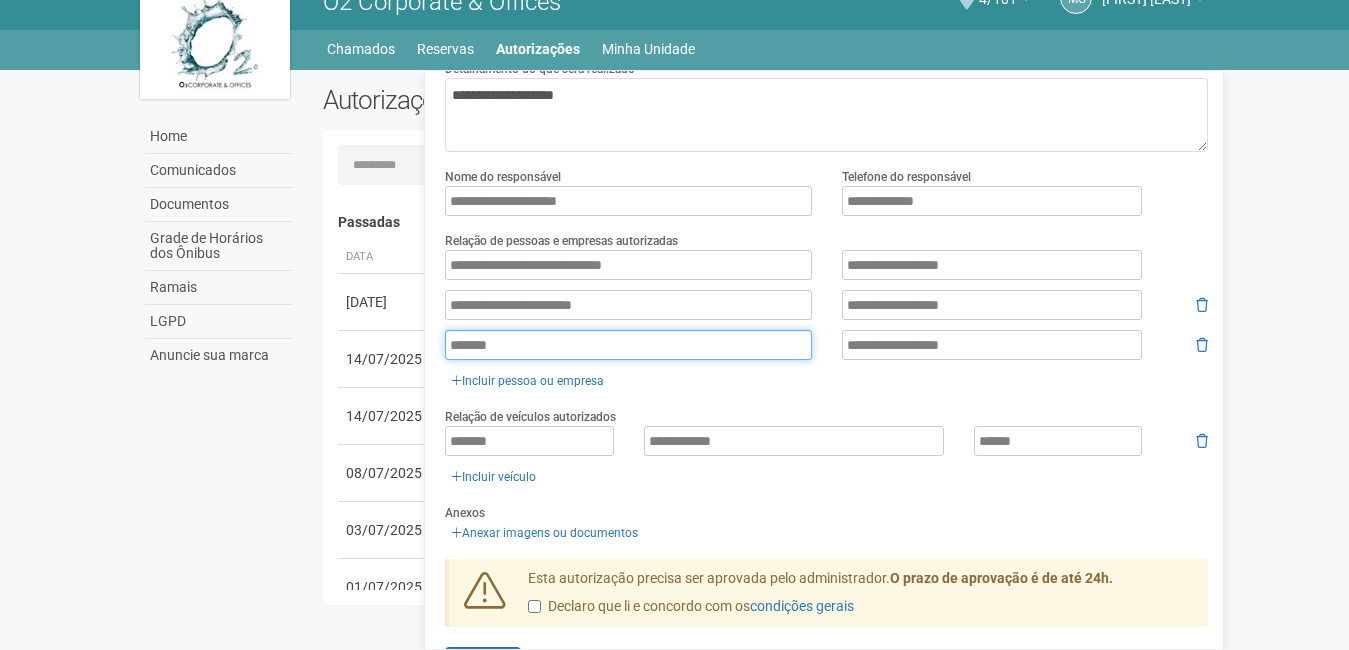 click on "*******" at bounding box center (628, 345) 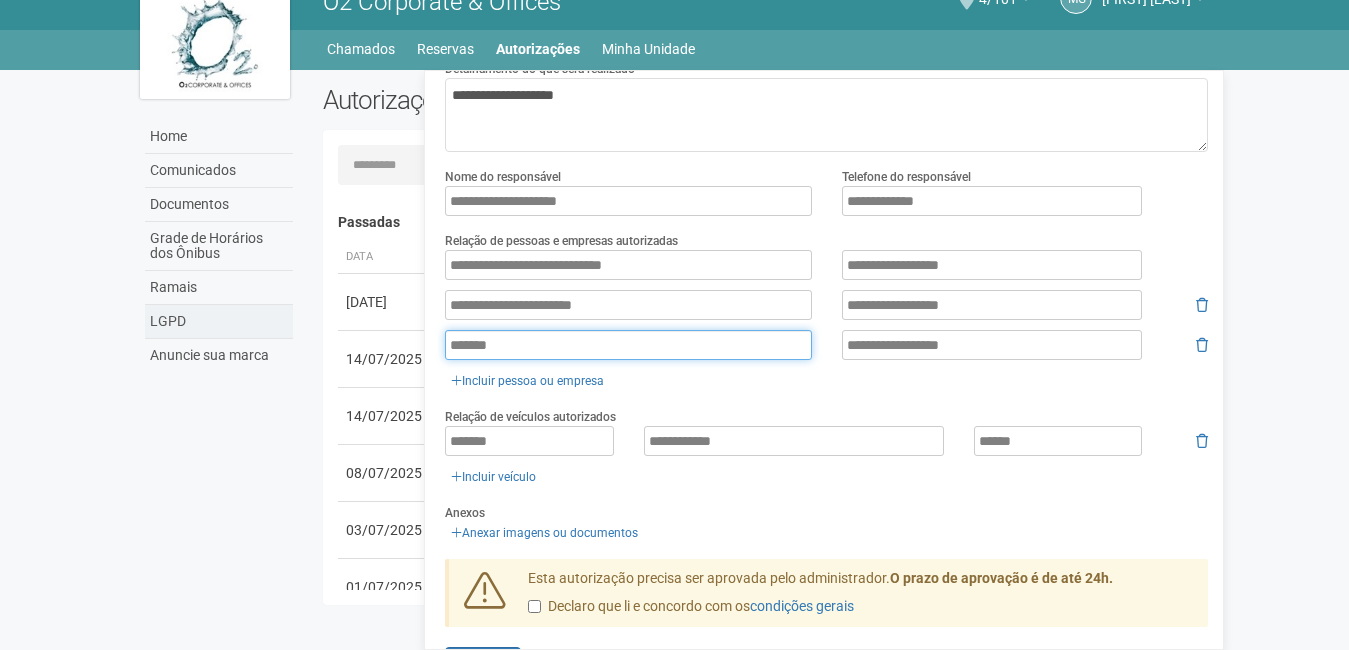 drag, startPoint x: 421, startPoint y: 340, endPoint x: 285, endPoint y: 313, distance: 138.65425 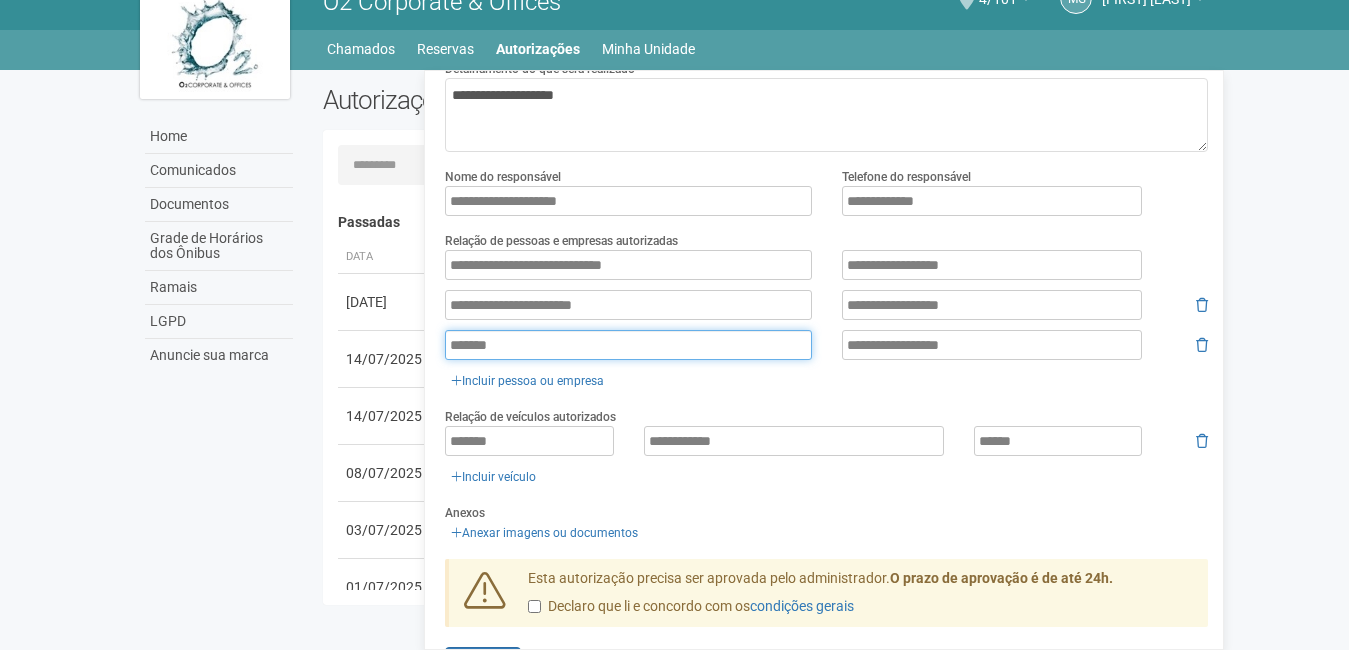 paste on "**********" 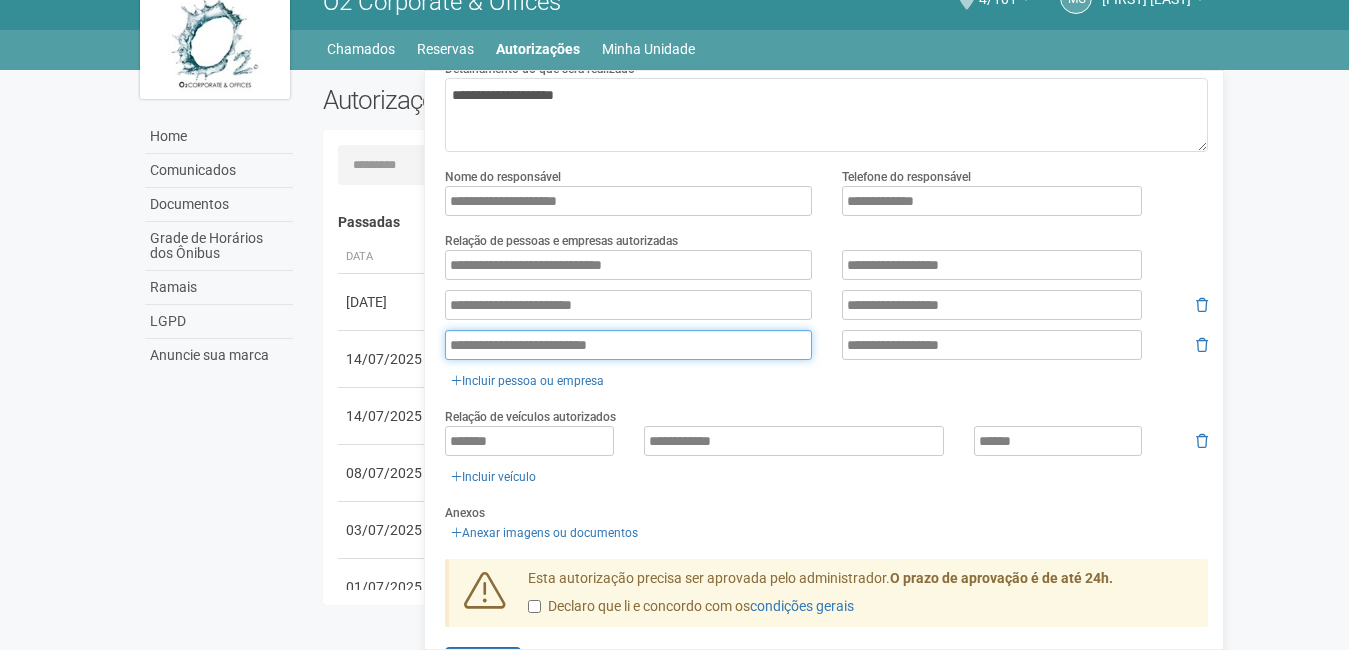 click on "**********" at bounding box center [628, 345] 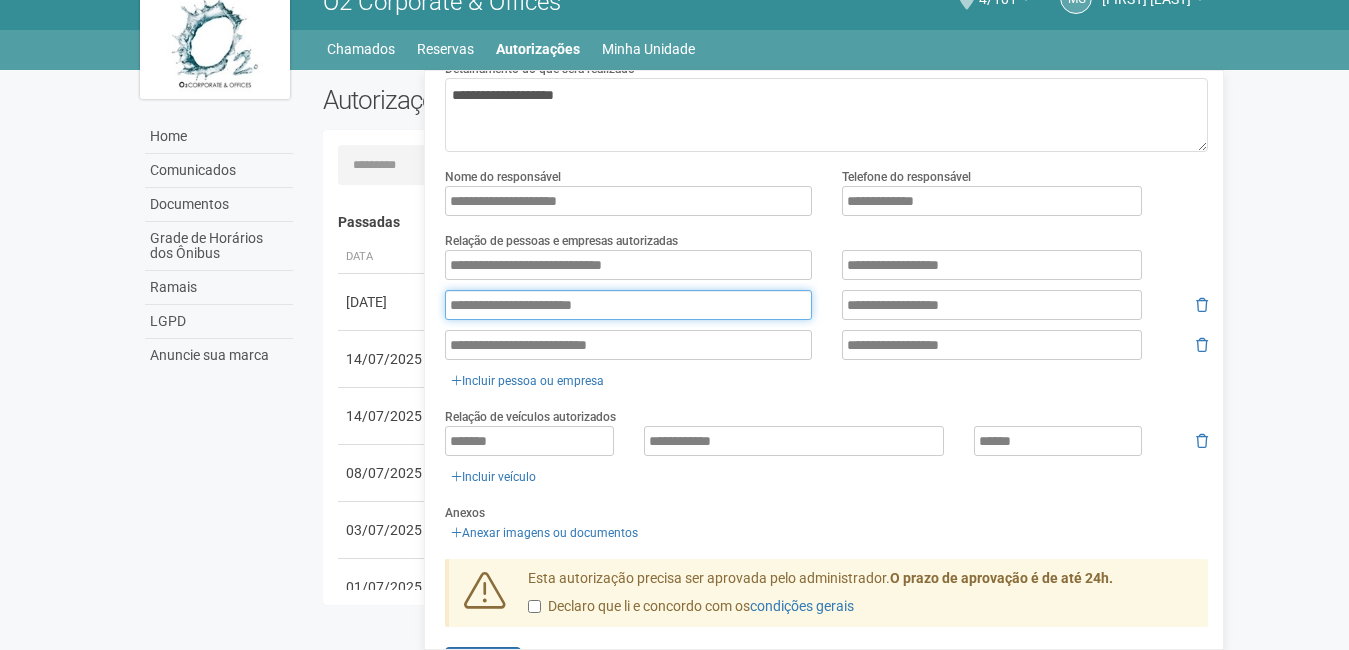 click on "**********" at bounding box center [628, 305] 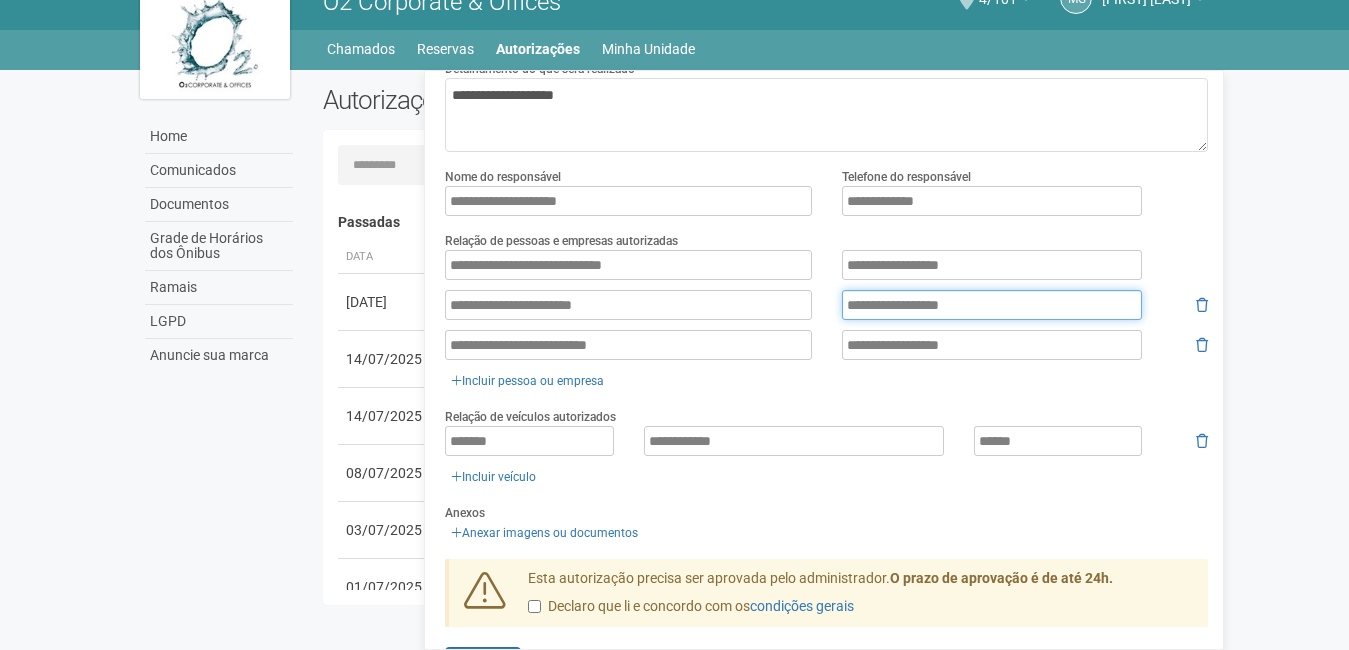 click on "**********" at bounding box center (992, 305) 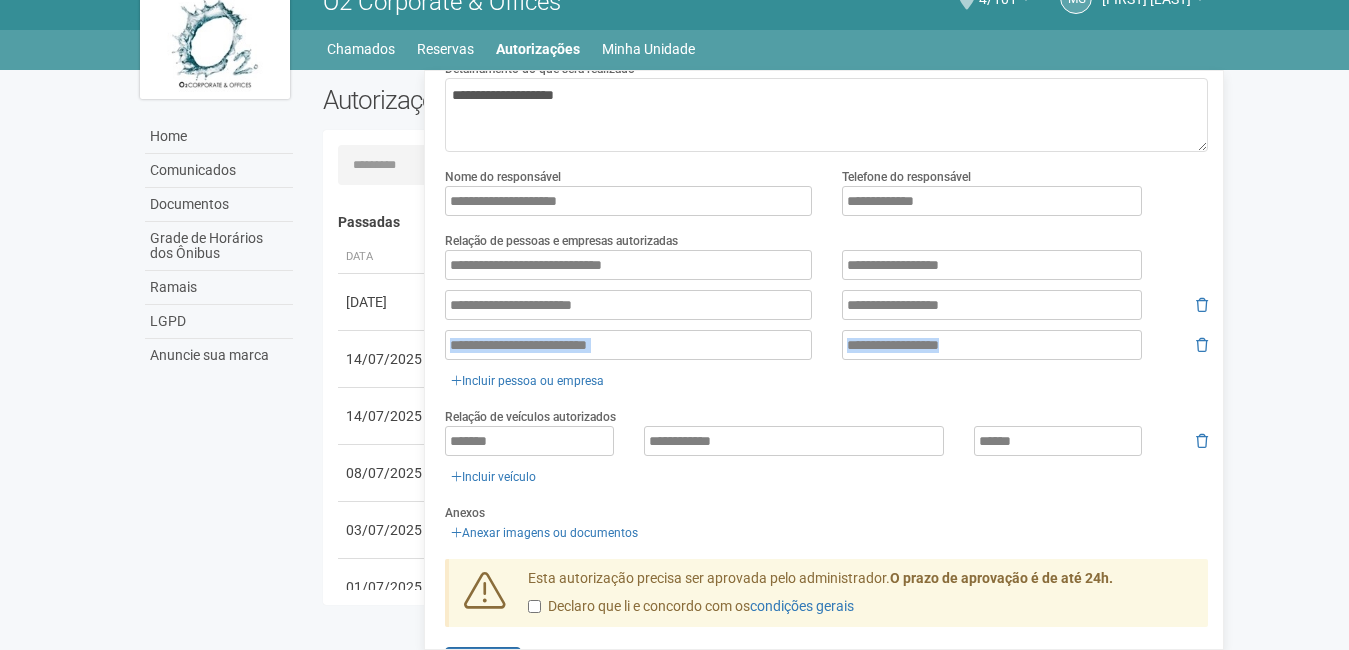 drag, startPoint x: 1216, startPoint y: 283, endPoint x: 1216, endPoint y: 351, distance: 68 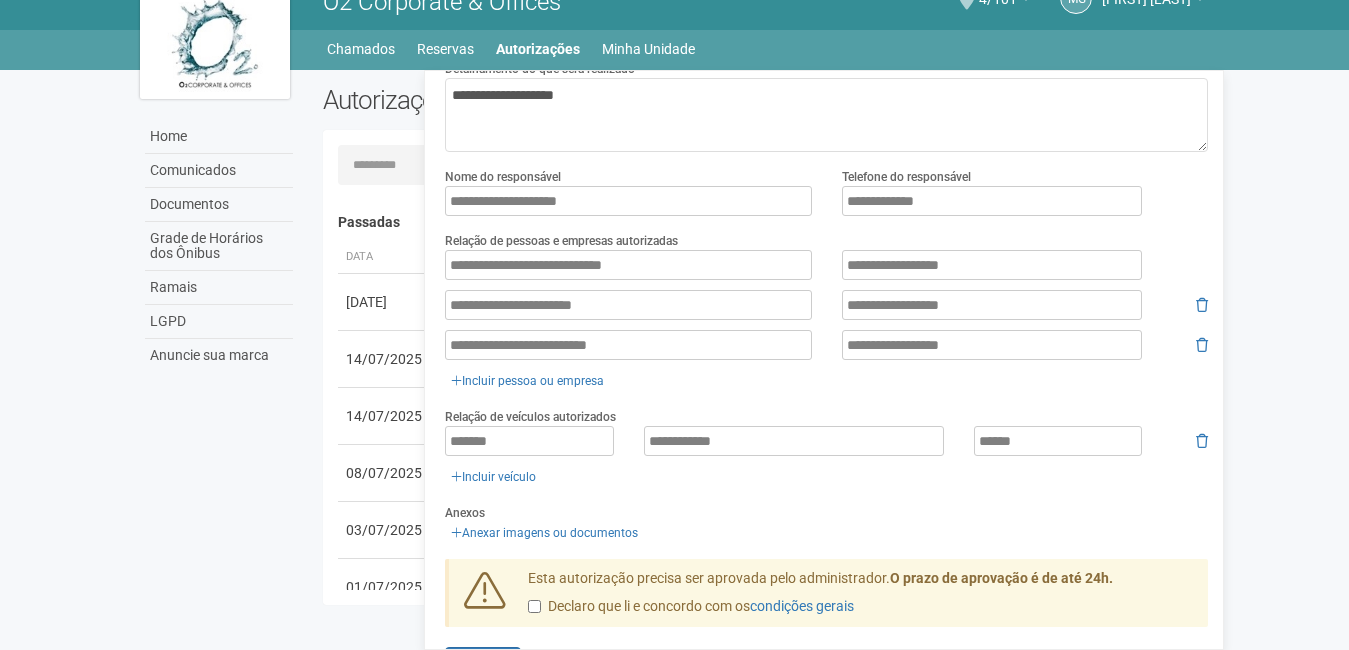 click on "Nova Autorização
Período autorizado
[DATE]
a
[DATE]
Horário
Ver as condições
[MASKED]
[MASKED]
[MASKED]
Motivo da autorização
[MASKED]
Detalhamento do que será realizado
[MASKED]
Nome do responsável
[MASKED]
Telefone do responsável
[MASKED]
Relação de pessoas e empresas autorizadas
[MASKED]
[MASKED]
[MASKED]" at bounding box center [826, 305] 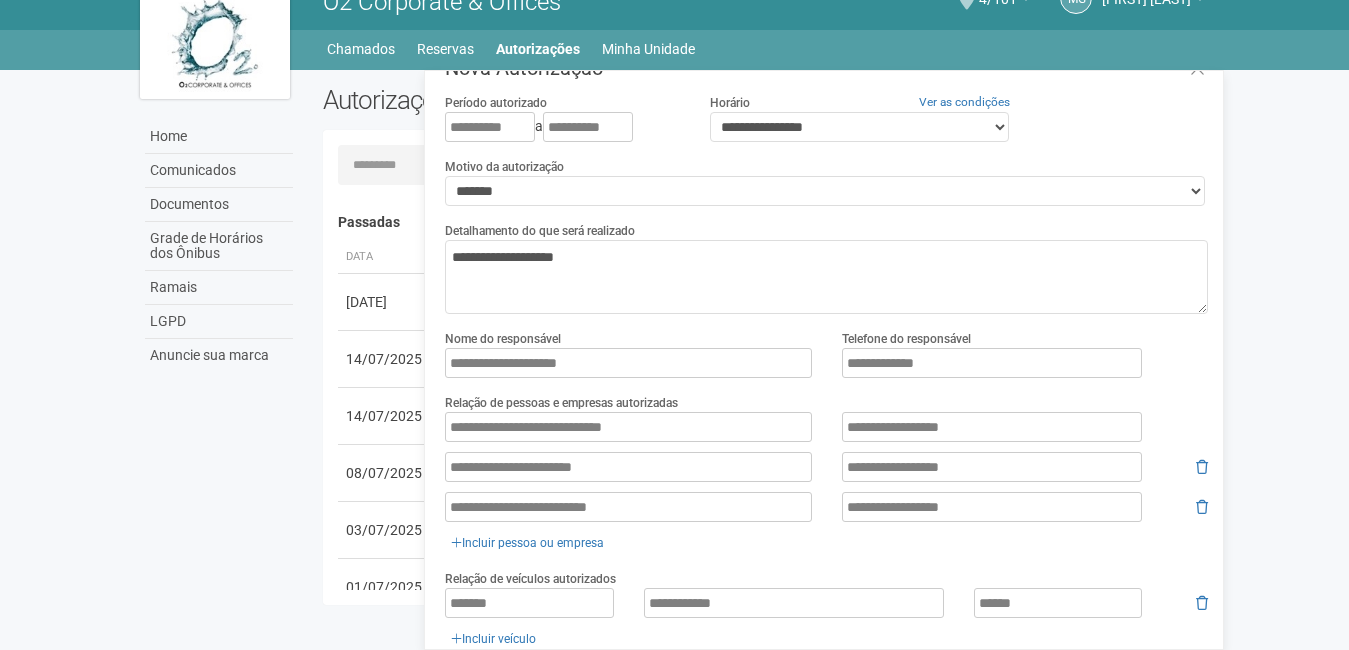 scroll, scrollTop: 0, scrollLeft: 0, axis: both 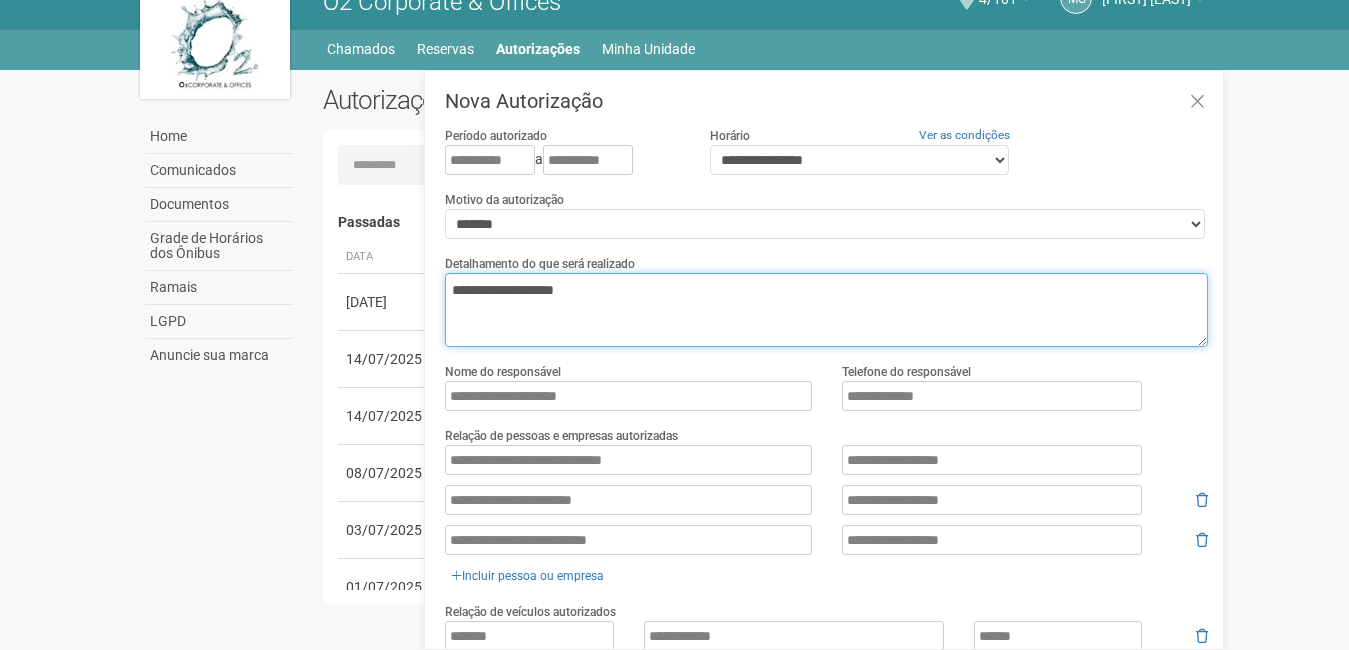 click on "**********" at bounding box center (826, 310) 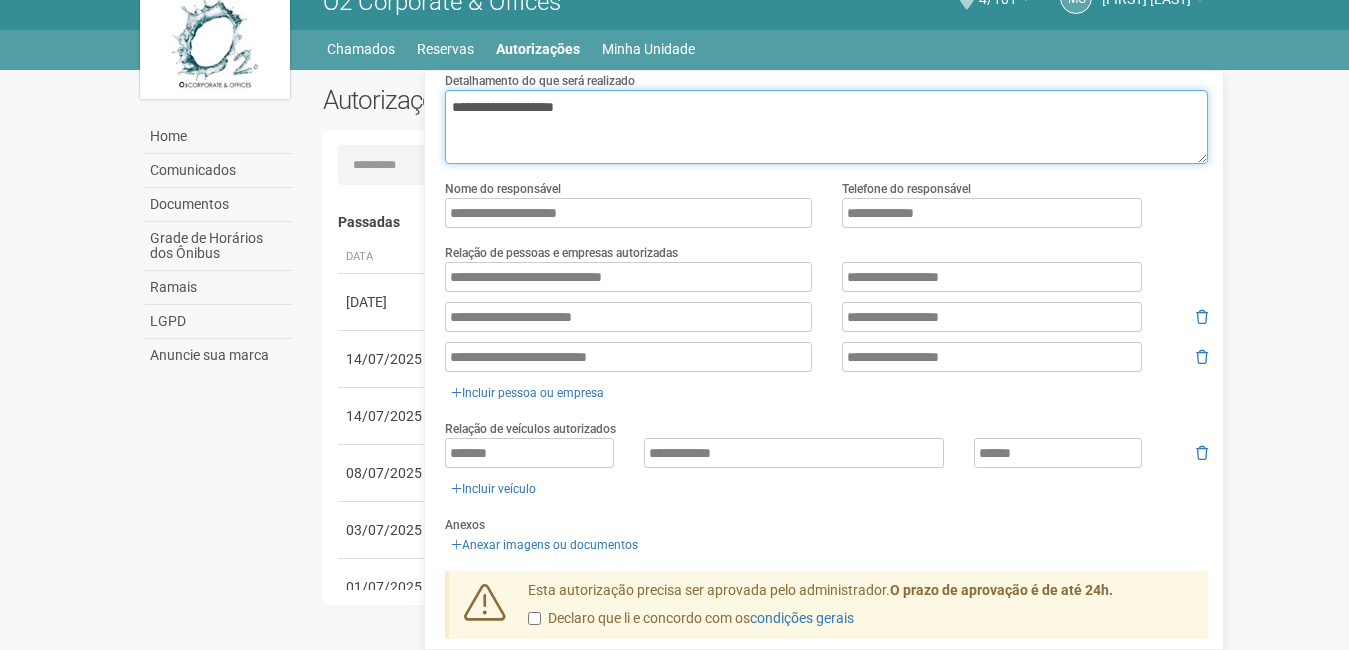 scroll, scrollTop: 239, scrollLeft: 0, axis: vertical 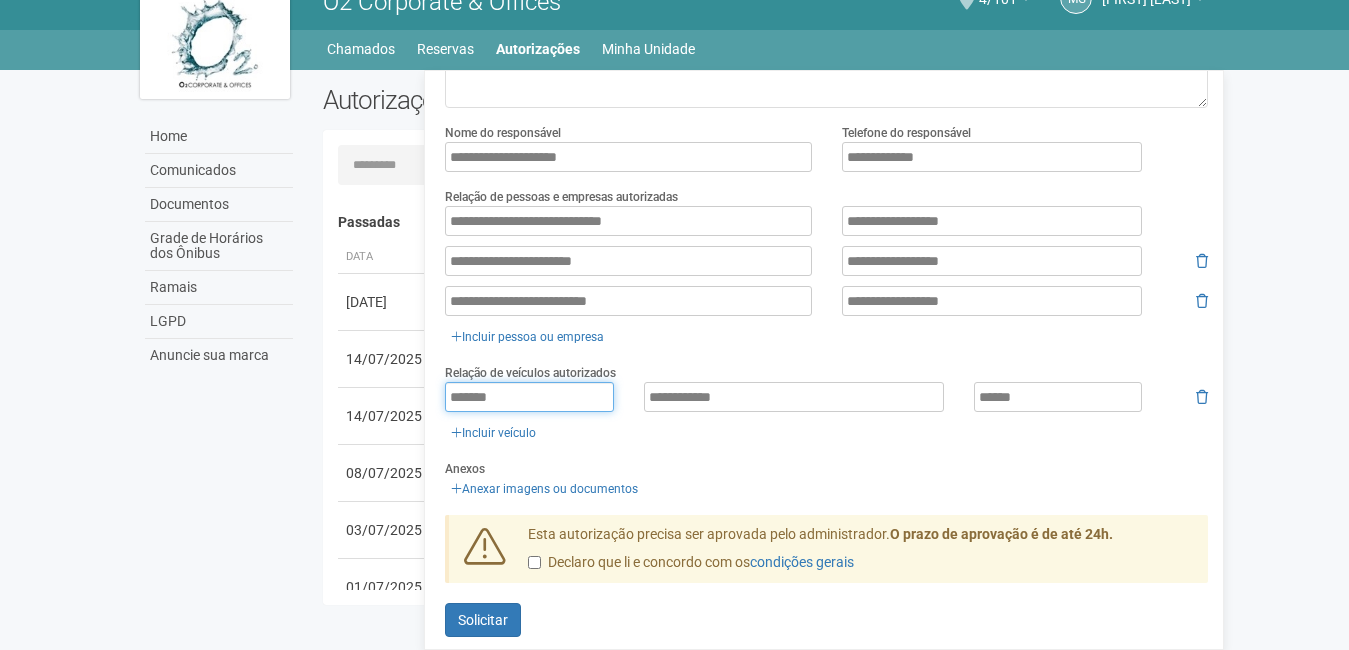 drag, startPoint x: 523, startPoint y: 392, endPoint x: 326, endPoint y: 368, distance: 198.45654 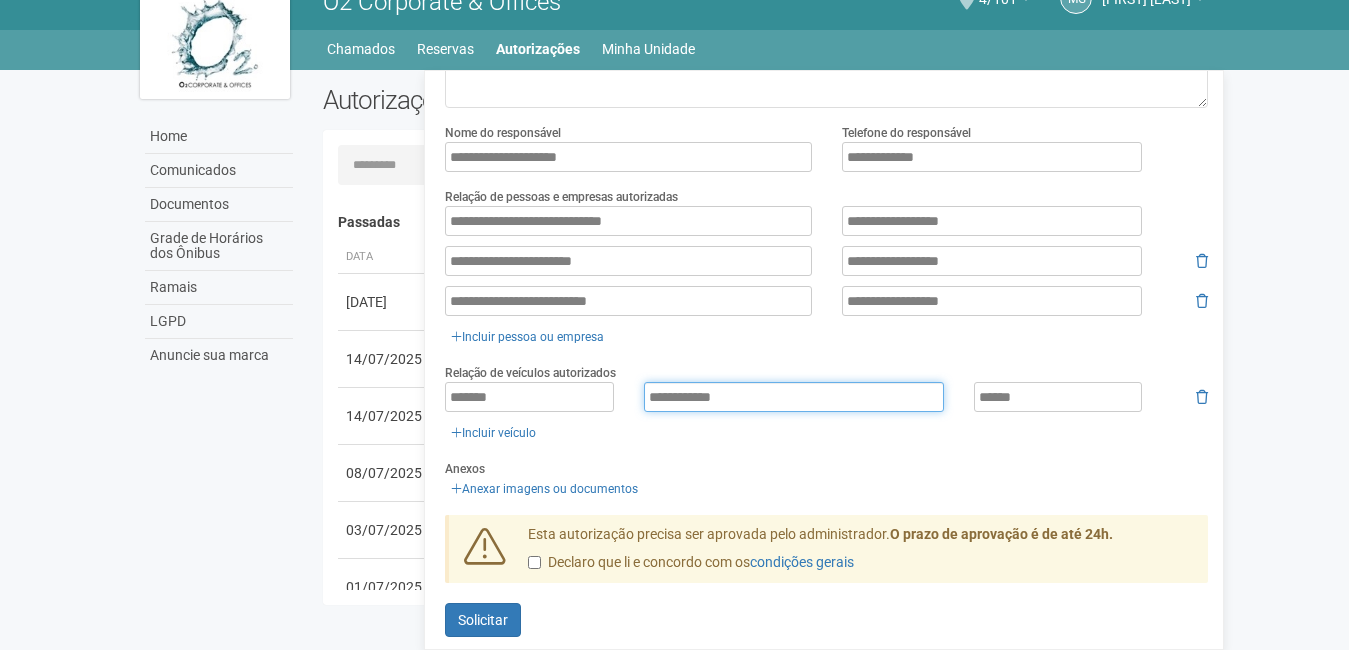 click on "**********" at bounding box center (794, 397) 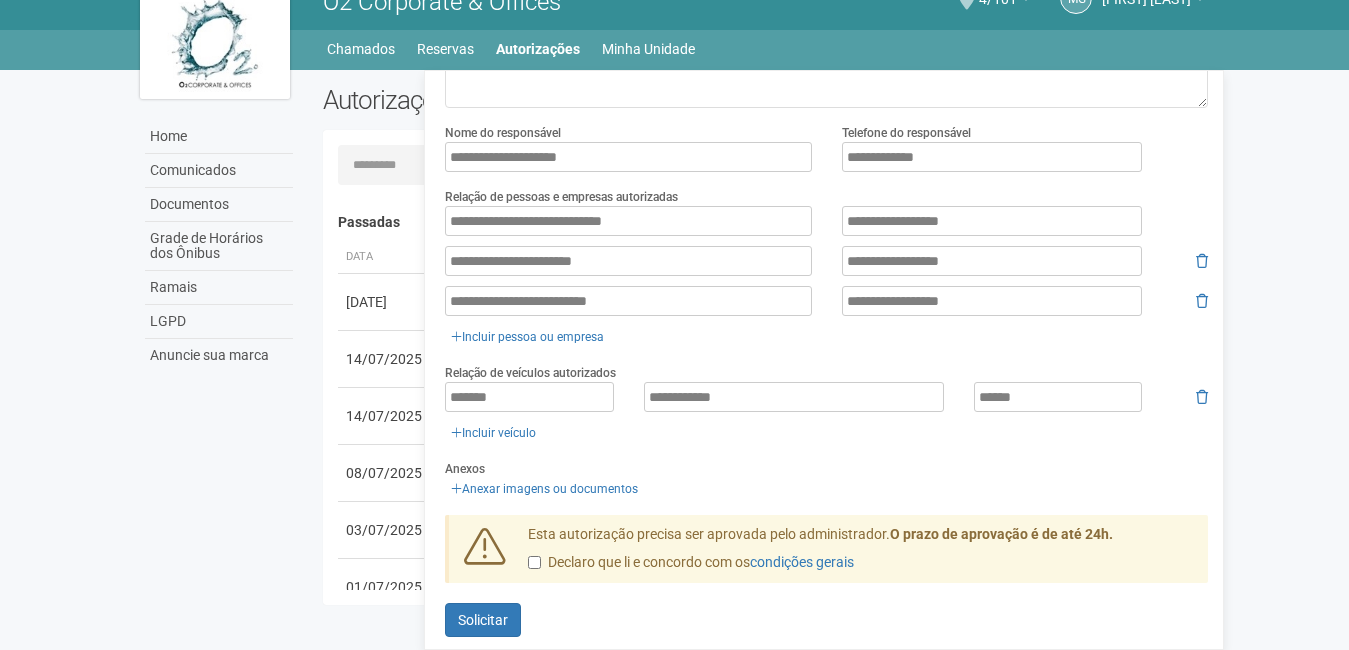click on "Nova Autorização
Período autorizado
[DATE]
a
[DATE]
Horário
Ver as condições
[MASKED]
[MASKED]
[MASKED]
Motivo da autorização
[MASKED]
Detalhamento do que será realizado
[MASKED]
Nome do responsável
[MASKED]
Telefone do responsável
[MASKED]
Relação de pessoas e empresas autorizadas
[MASKED]
[MASKED]
[MASKED]" at bounding box center [826, 261] 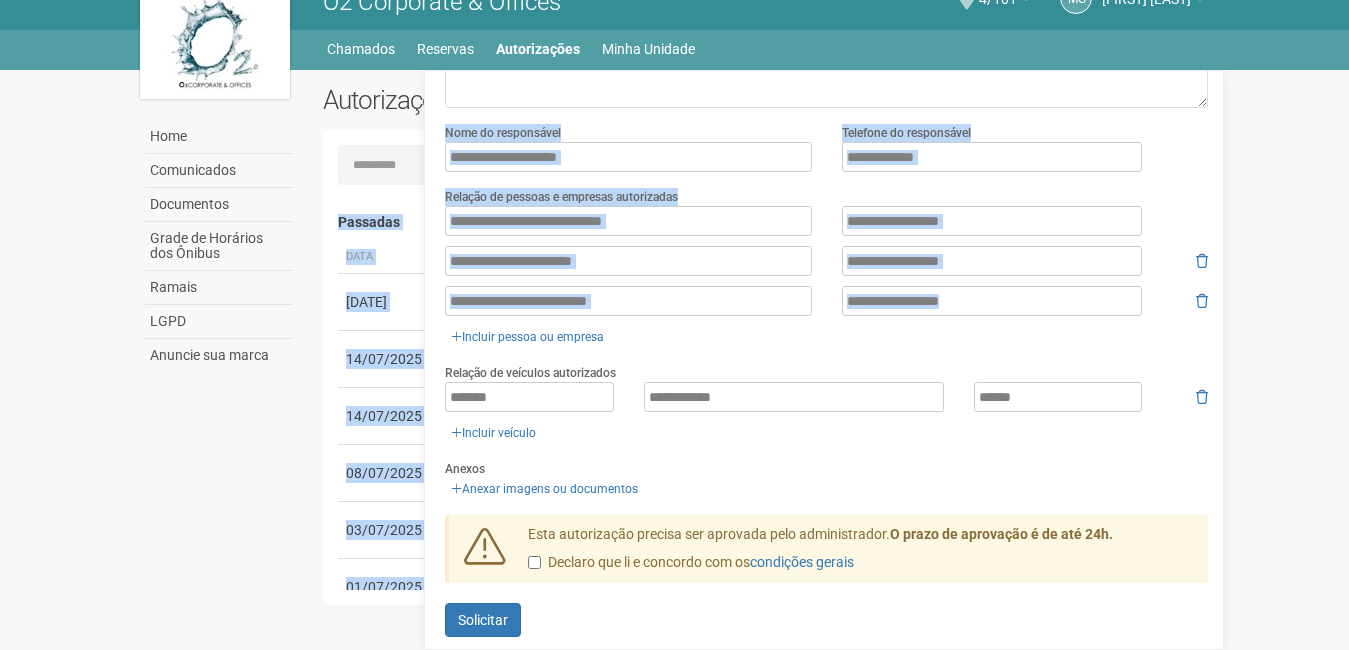 drag, startPoint x: 1219, startPoint y: 304, endPoint x: 1287, endPoint y: 164, distance: 155.64061 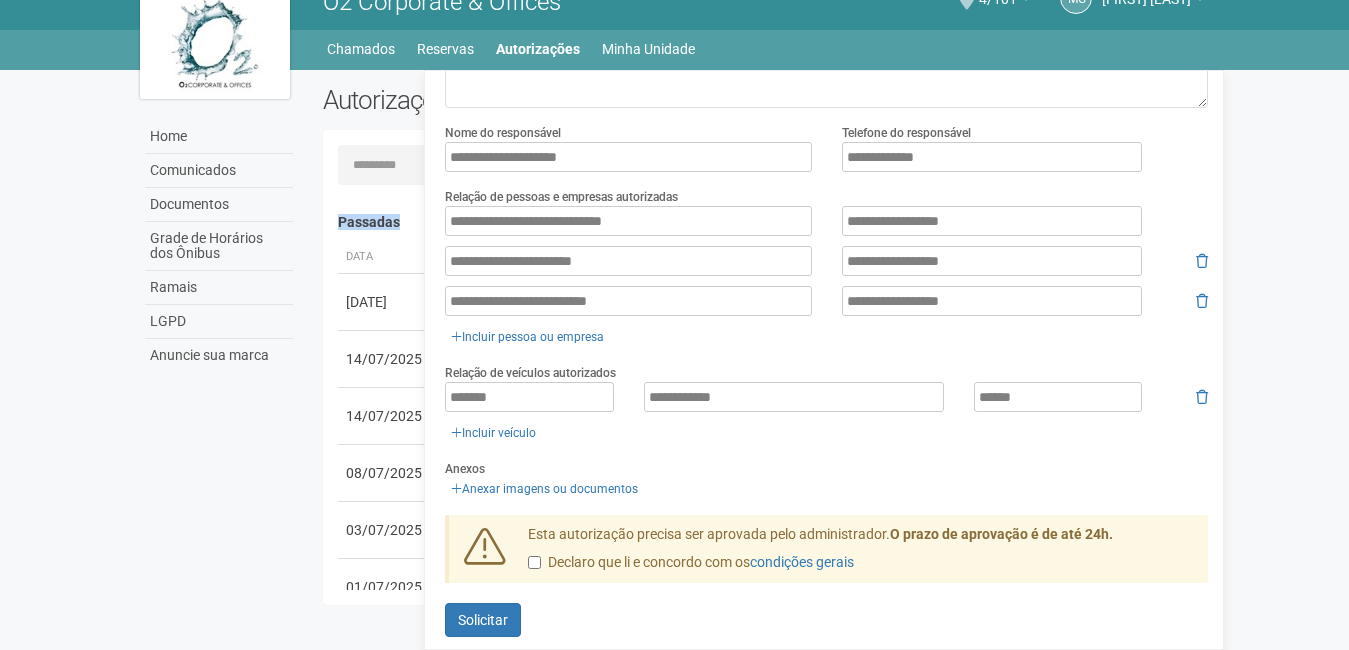 drag, startPoint x: 1348, startPoint y: 264, endPoint x: 1351, endPoint y: 135, distance: 129.03488 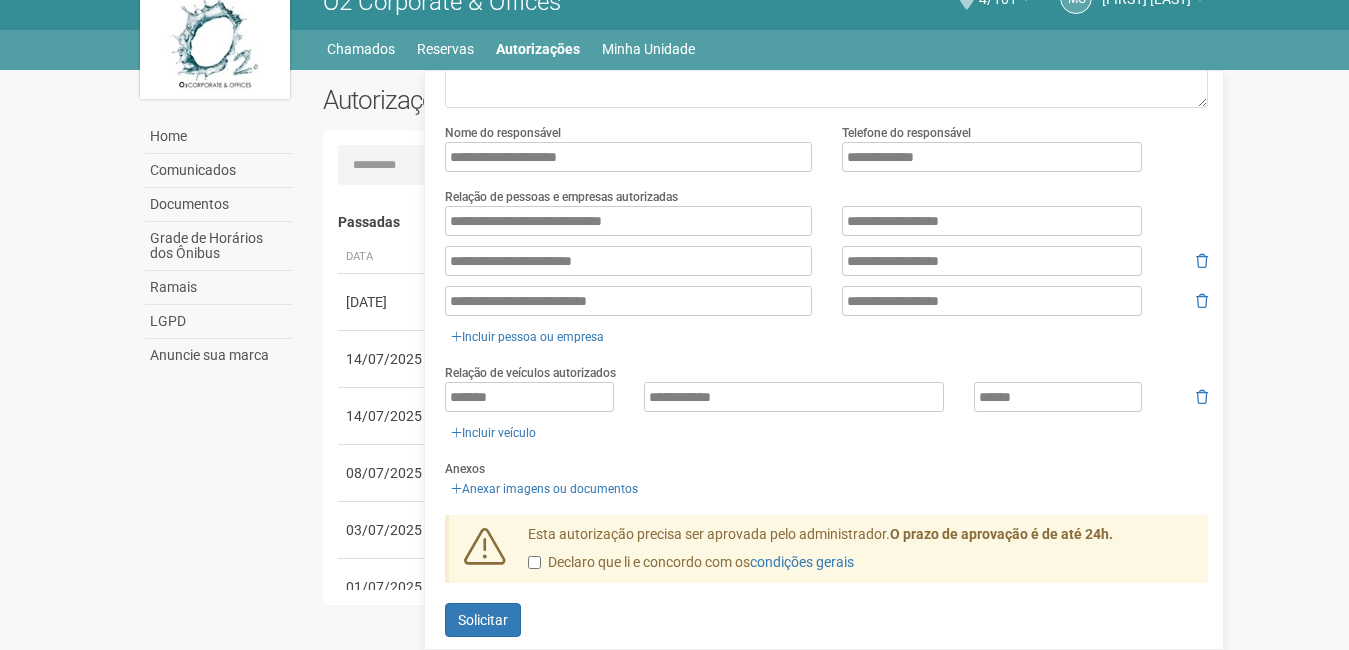 click on "Aguarde...
O2 Corporate & Offices
MG
[FIRST] [LAST]
[FIRST] [LAST]
[EMAIL]
Meu perfil
Alterar senha
Sair
4/101
Você está na unidade
4/101
Ir para a unidade
Home
Home
Comunicados
Documentos
Grade de Horários dos Ônibus
Ramais
LGPD
Anuncie sua marca
Chamados" at bounding box center [674, 294] 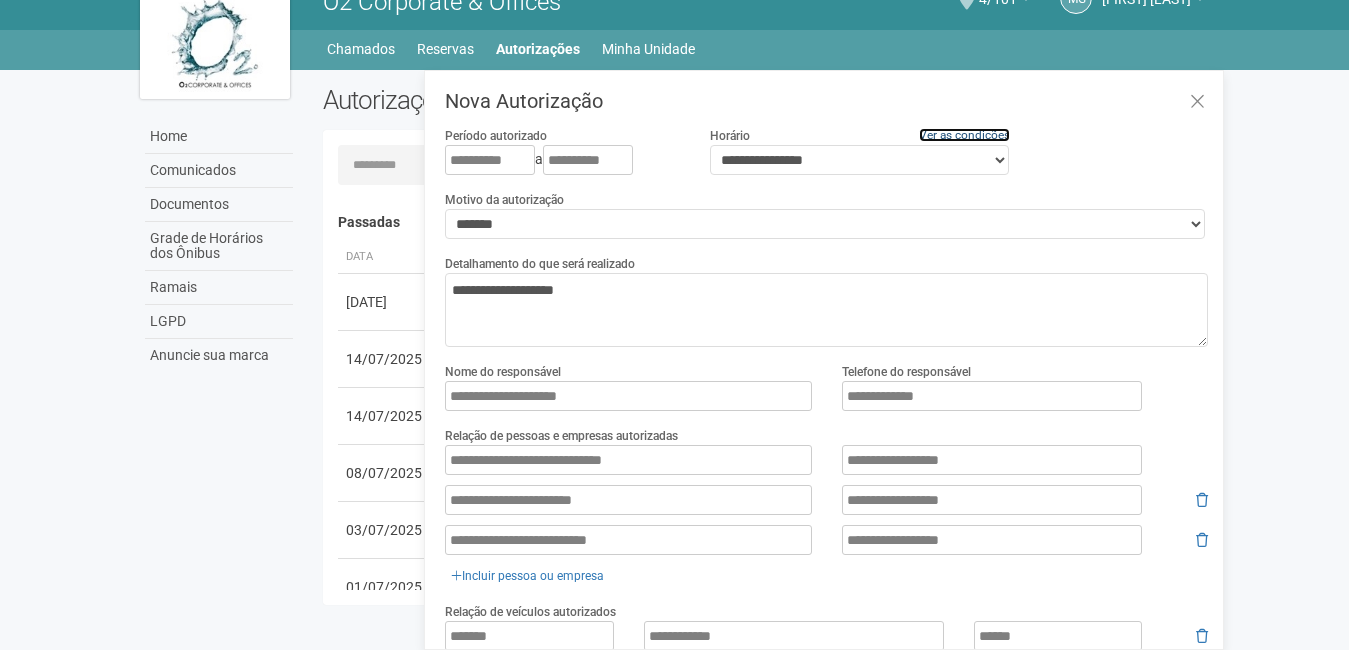 click on "Ver as condições" at bounding box center [964, 135] 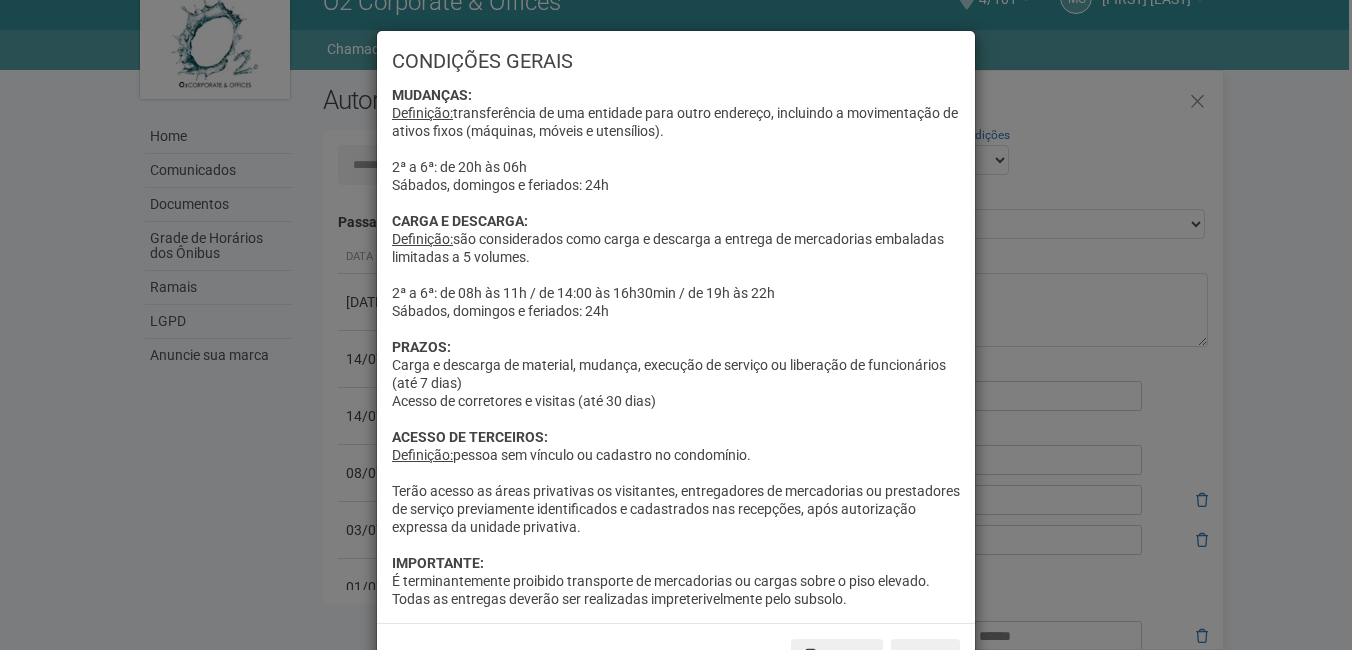 click on "MUDANÇAS:
Definição:  transferência de uma entidade para outro endereço, incluindo a movimentação de ativos fixos (máquinas, móveis e utensílios).
2ª a 6ª: de 20h às 06h
Sábados, domingos e feriados: 24h
CARGA E DESCARGA:
Definição:  são considerados como carga e descarga a entrega de mercadorias embaladas limitadas a 5 volumes.
2ª a 6ª: de 08h às 11h / de 14:00 às 16h30min / de 19h às 22h
Sábados, domingos e feriados: 24h
PRAZOS:
Carga e descarga de material, mudança, execução de serviço ou liberação de funcionários (até 7 dias)
Acesso de corretores e visitas (até 30 dias)
ACESSO DE TERCEIROS:
Definição:  pessoa sem vínculo ou cadastro no condomínio.
Terão acesso as áreas privativas os visitantes, entregadores de mercadorias ou prestadores de serviço previamente identificados e cadastrados nas recepções, após autorização expressa da unidade privativa.
IMPORTANTE:" at bounding box center [676, 347] 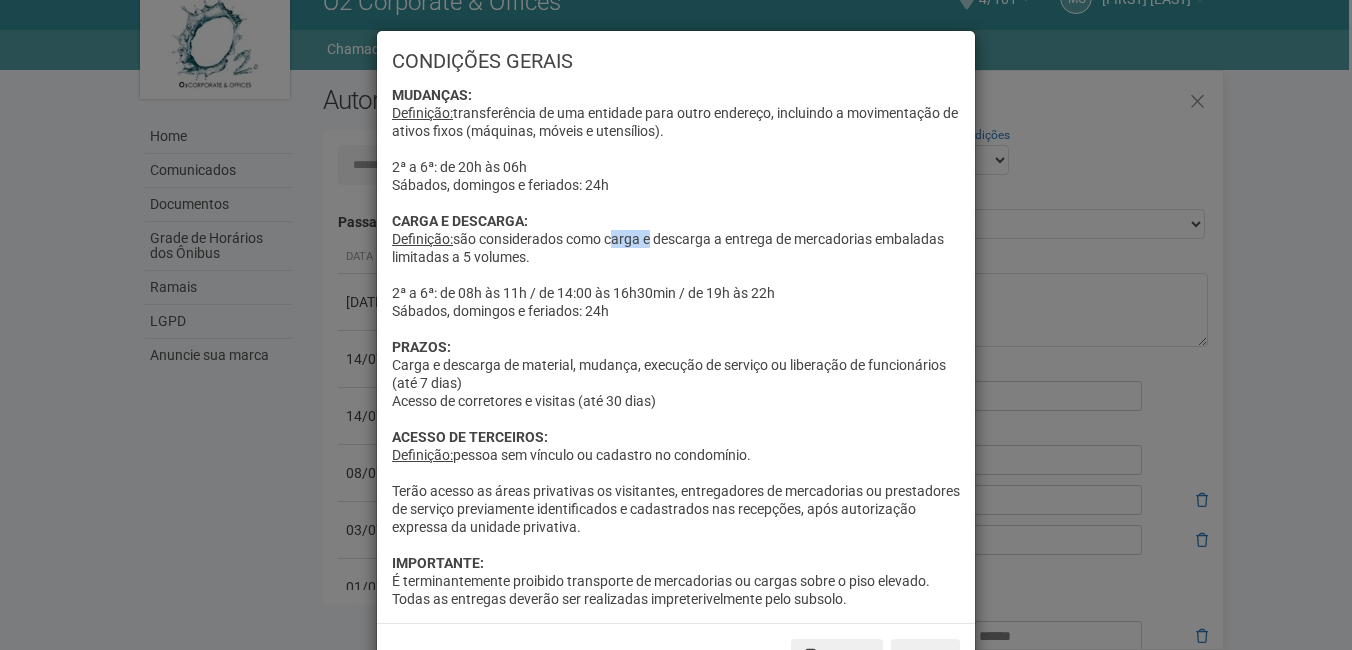 click on "MUDANÇAS:
Definição:  transferência de uma entidade para outro endereço, incluindo a movimentação de ativos fixos (máquinas, móveis e utensílios).
2ª a 6ª: de 20h às 06h
Sábados, domingos e feriados: 24h
CARGA E DESCARGA:
Definição:  são considerados como carga e descarga a entrega de mercadorias embaladas limitadas a 5 volumes.
2ª a 6ª: de 08h às 11h / de 14:00 às 16h30min / de 19h às 22h
Sábados, domingos e feriados: 24h
PRAZOS:
Carga e descarga de material, mudança, execução de serviço ou liberação de funcionários (até 7 dias)
Acesso de corretores e visitas (até 30 dias)
ACESSO DE TERCEIROS:
Definição:  pessoa sem vínculo ou cadastro no condomínio.
Terão acesso as áreas privativas os visitantes, entregadores de mercadorias ou prestadores de serviço previamente identificados e cadastrados nas recepções, após autorização expressa da unidade privativa.
IMPORTANTE:" at bounding box center [676, 347] 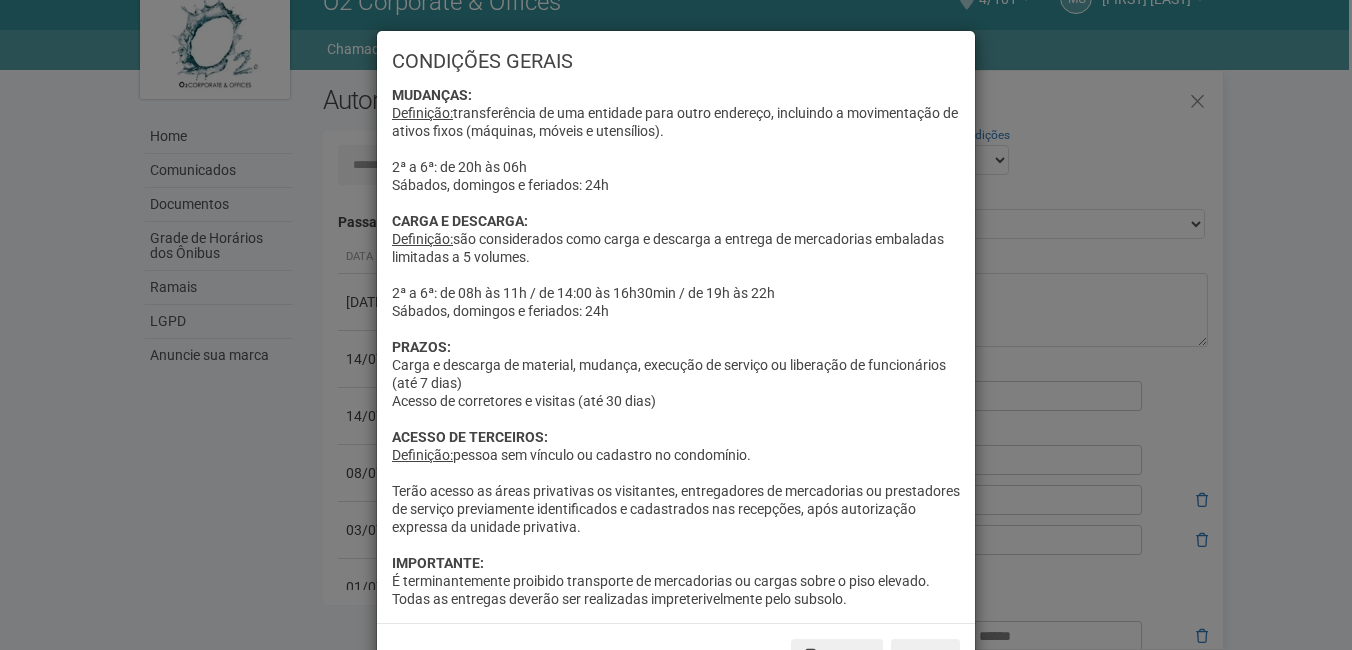 click on "Definição:" at bounding box center [422, 239] 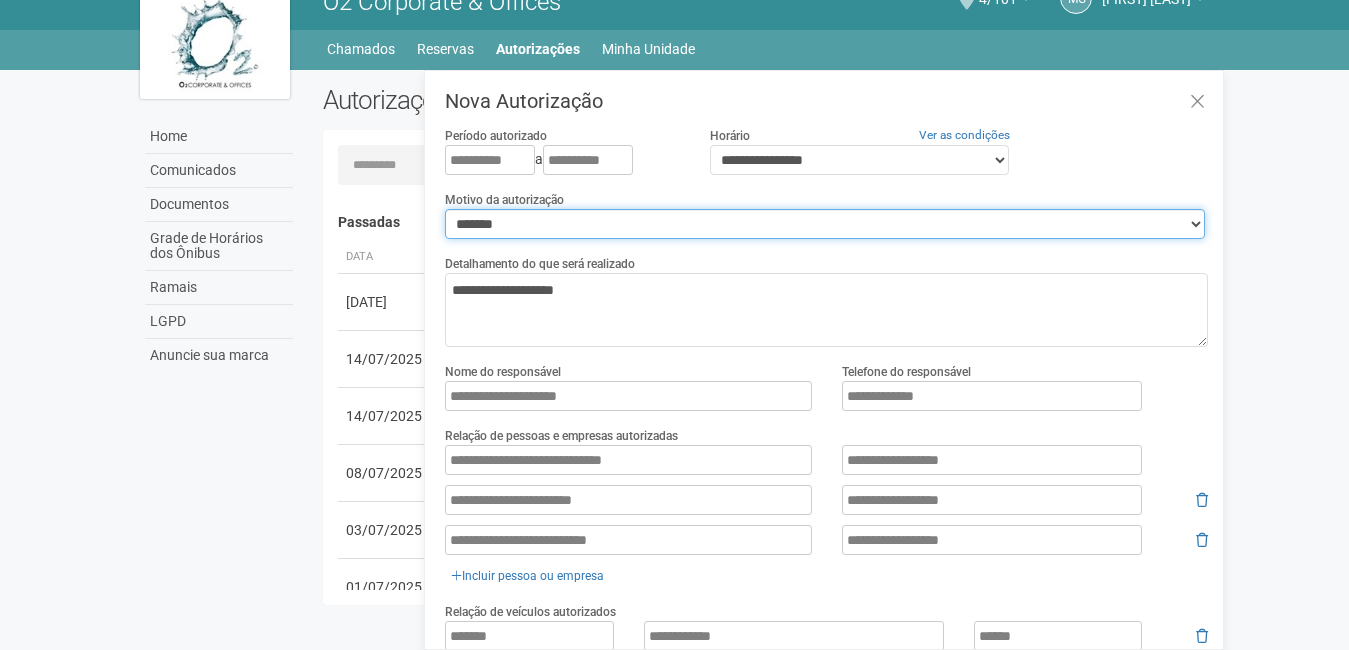click on "**********" at bounding box center (825, 224) 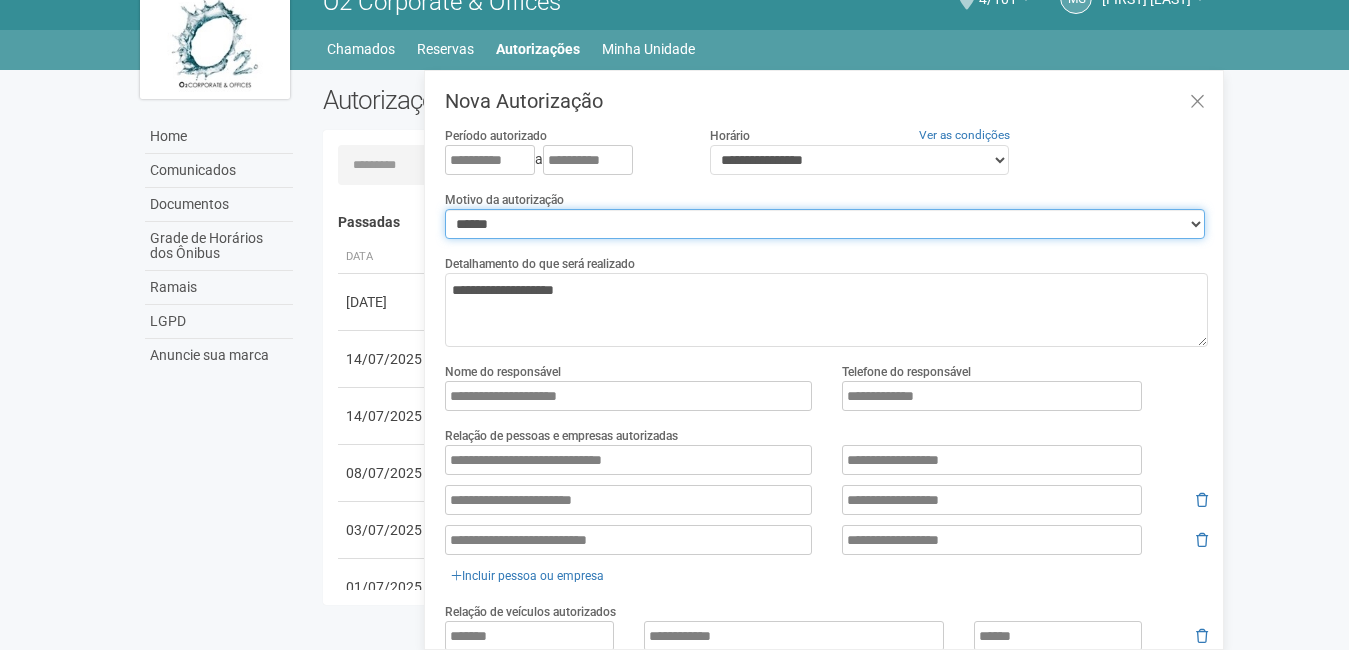 click on "**********" at bounding box center [825, 224] 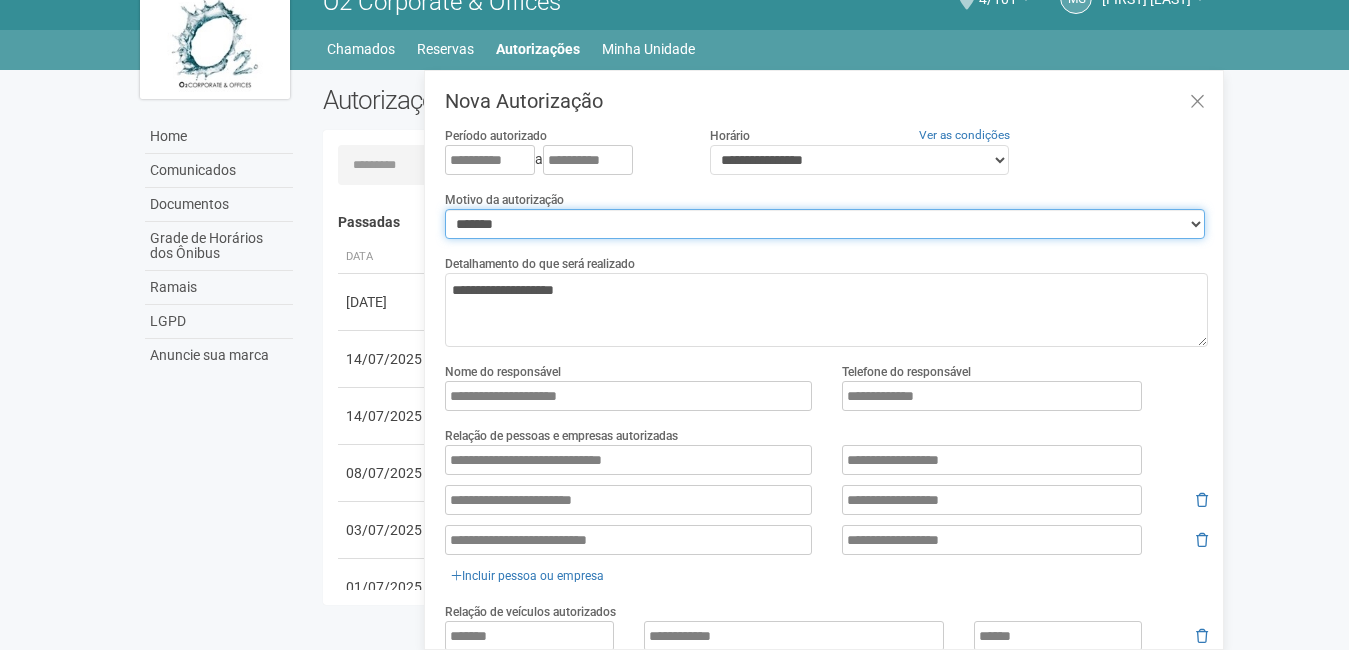 click on "**********" at bounding box center [825, 224] 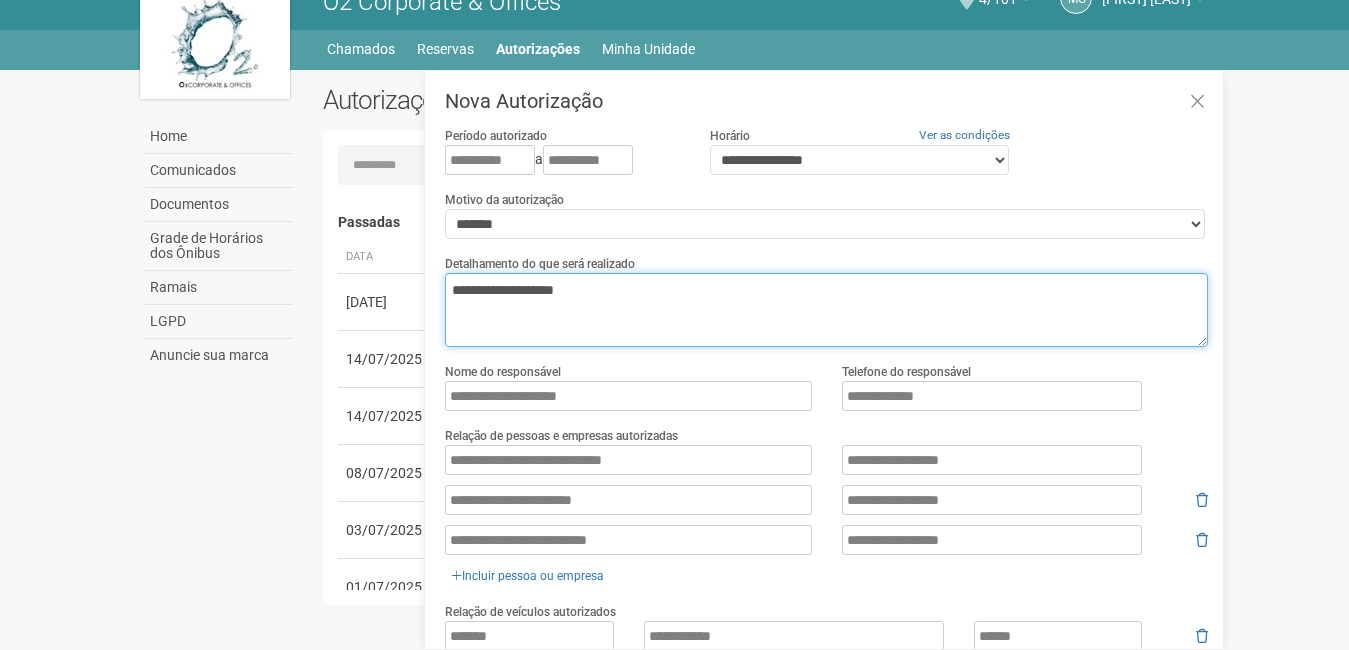 click on "**********" at bounding box center [826, 310] 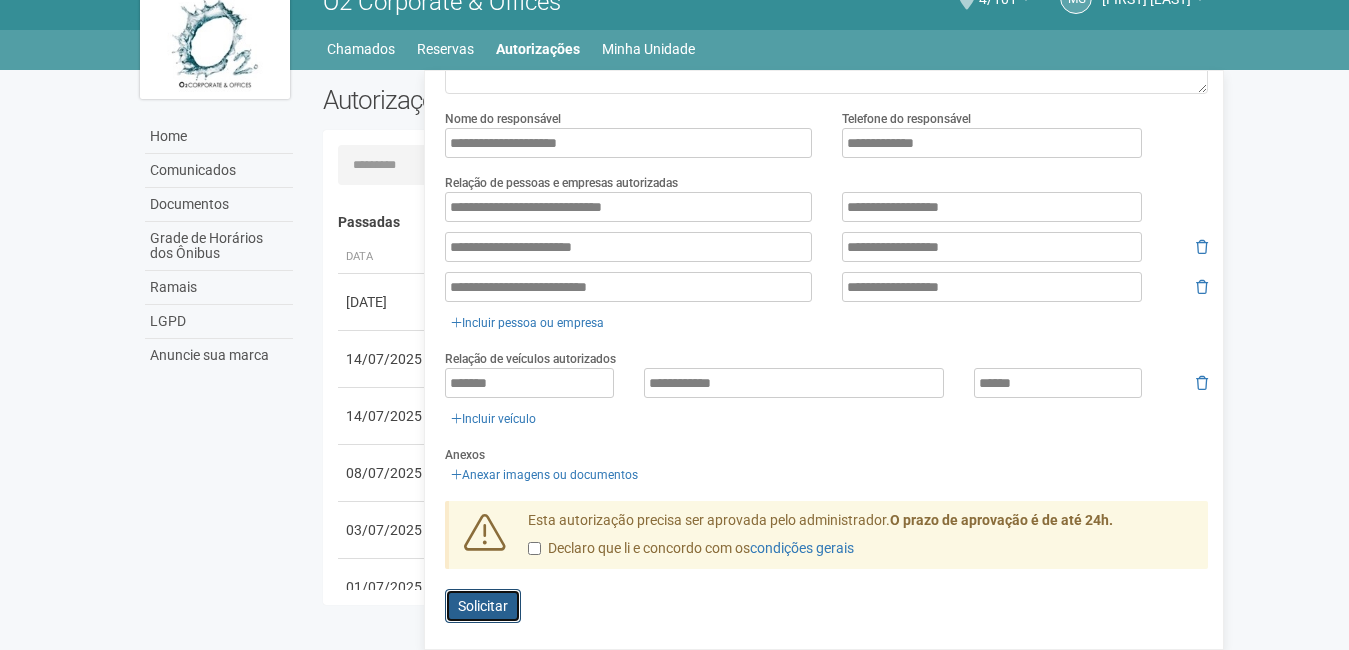 click on "Solicitar" at bounding box center [483, 606] 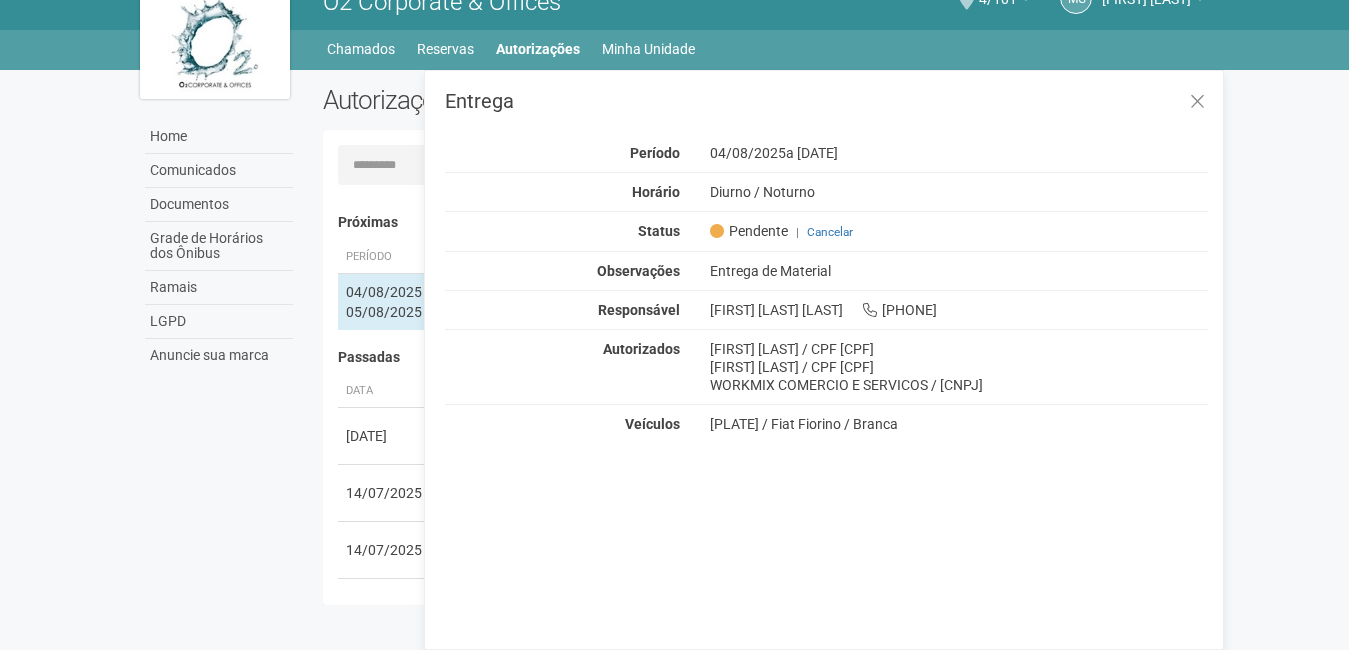 scroll, scrollTop: 0, scrollLeft: 0, axis: both 